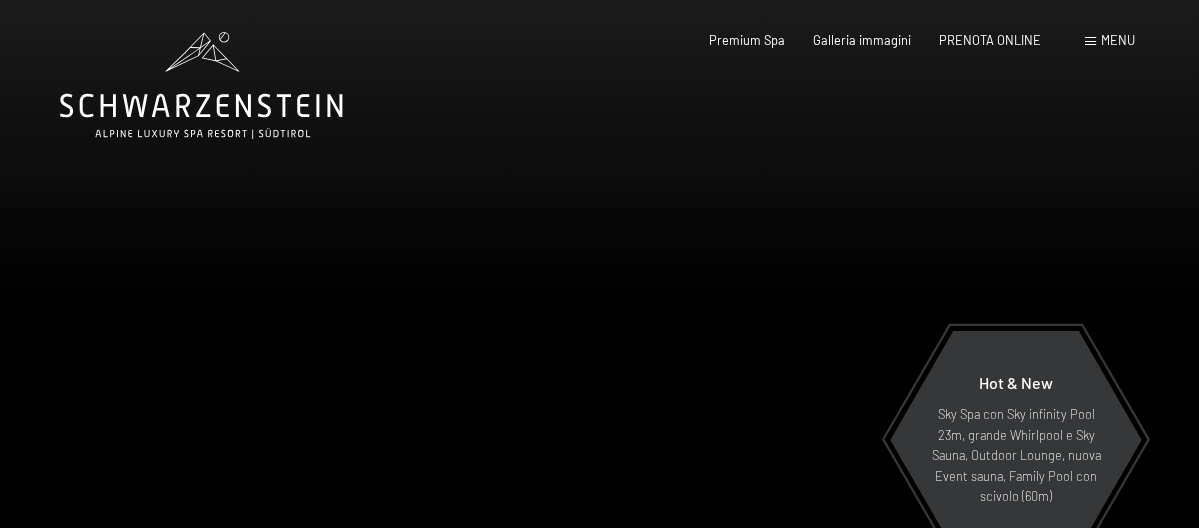 scroll, scrollTop: 0, scrollLeft: 0, axis: both 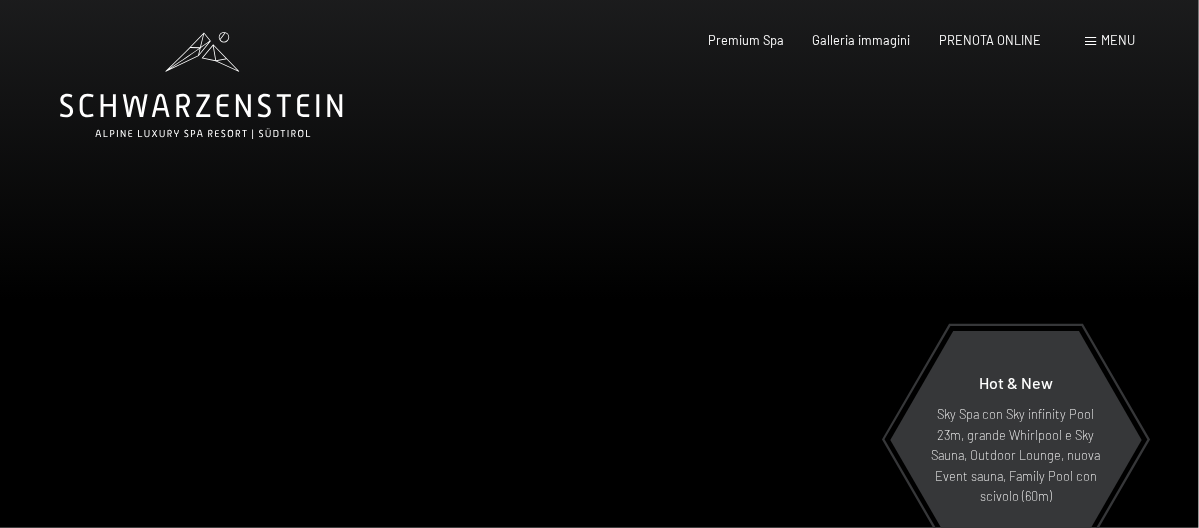 click on "Menu" at bounding box center [1118, 40] 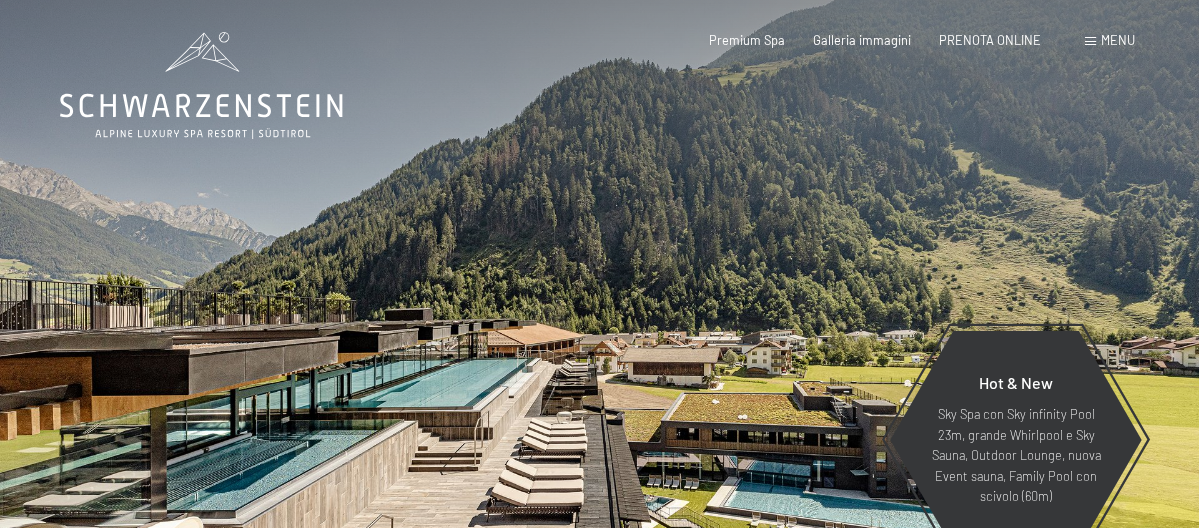 scroll, scrollTop: 0, scrollLeft: 0, axis: both 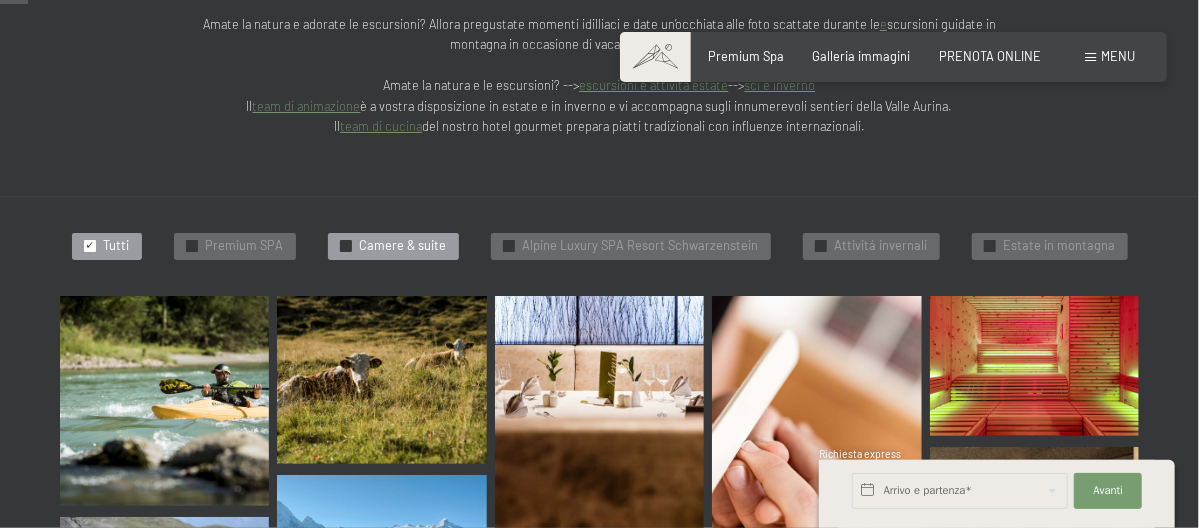 click on "Camere & suite" at bounding box center (403, 246) 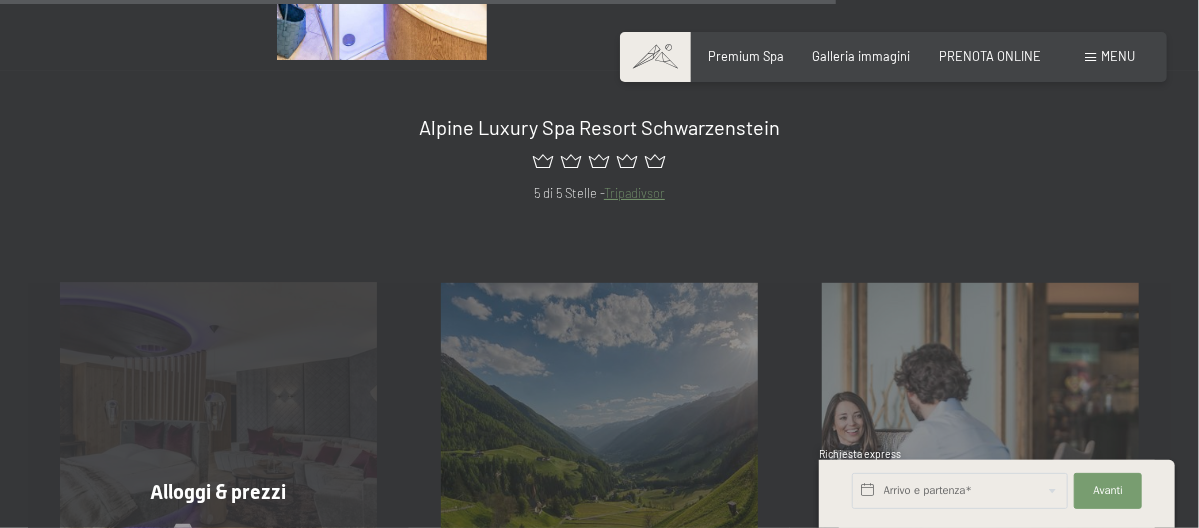 scroll, scrollTop: 1556, scrollLeft: 0, axis: vertical 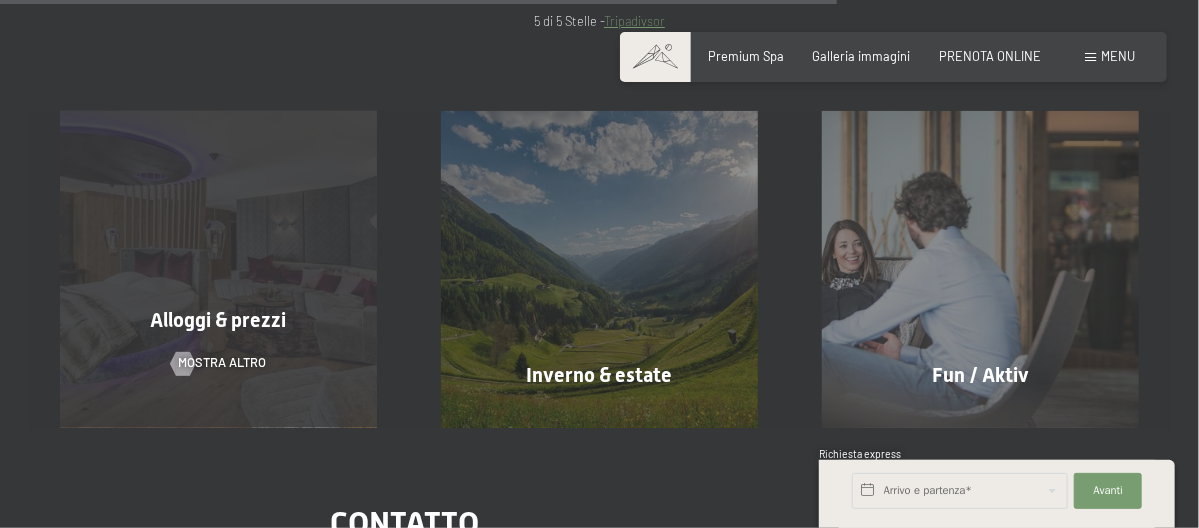 click on "Alloggi & prezzi" at bounding box center [219, 321] 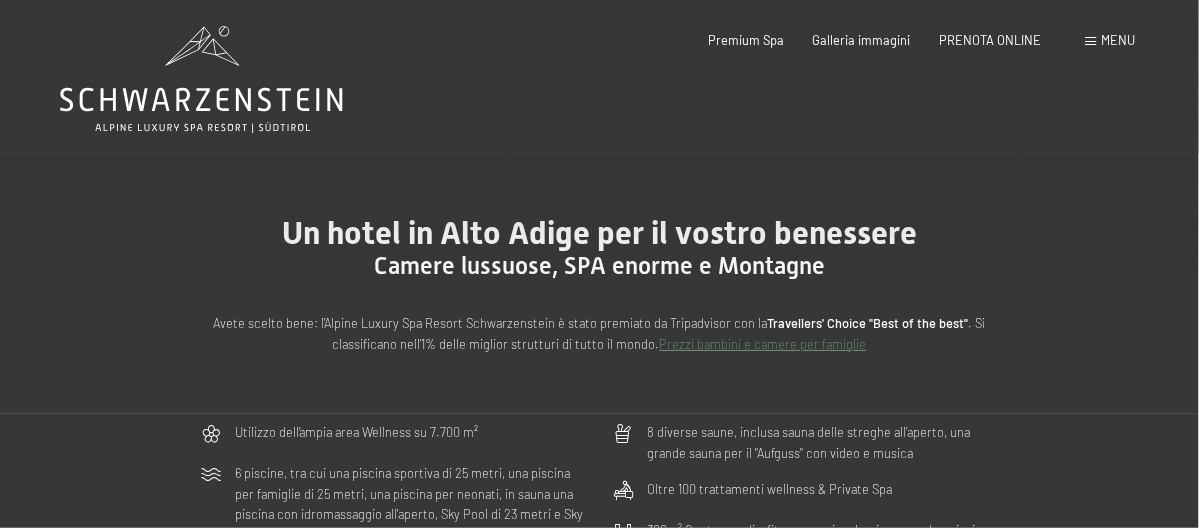 scroll, scrollTop: 0, scrollLeft: 0, axis: both 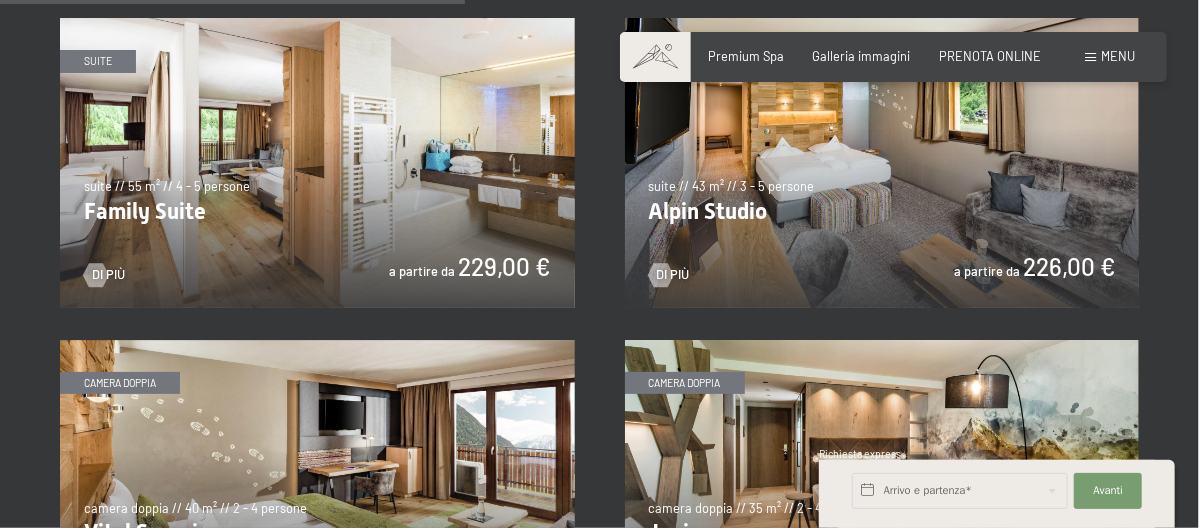 click at bounding box center [317, 162] 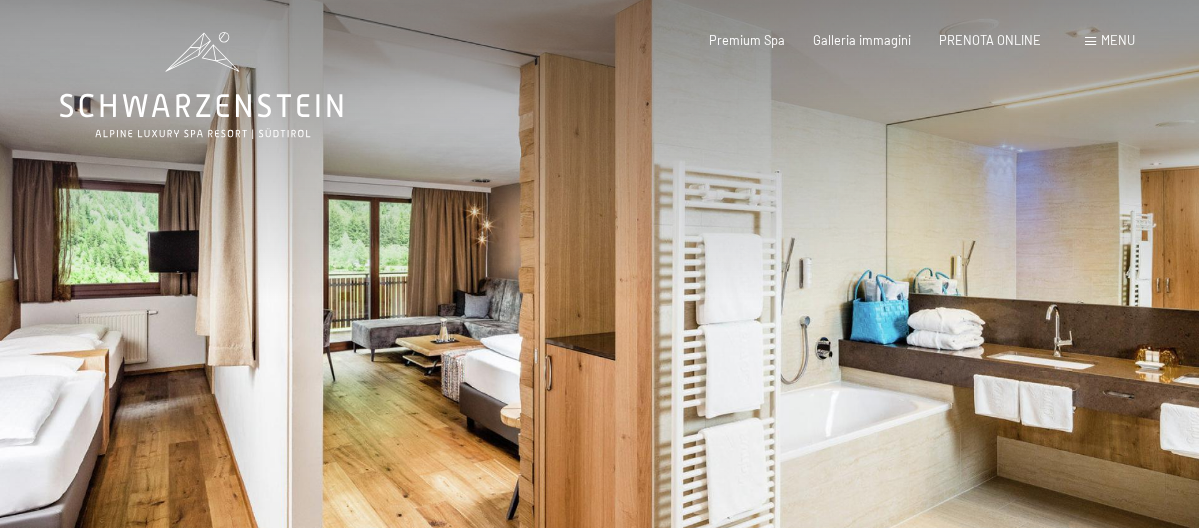 scroll, scrollTop: 0, scrollLeft: 0, axis: both 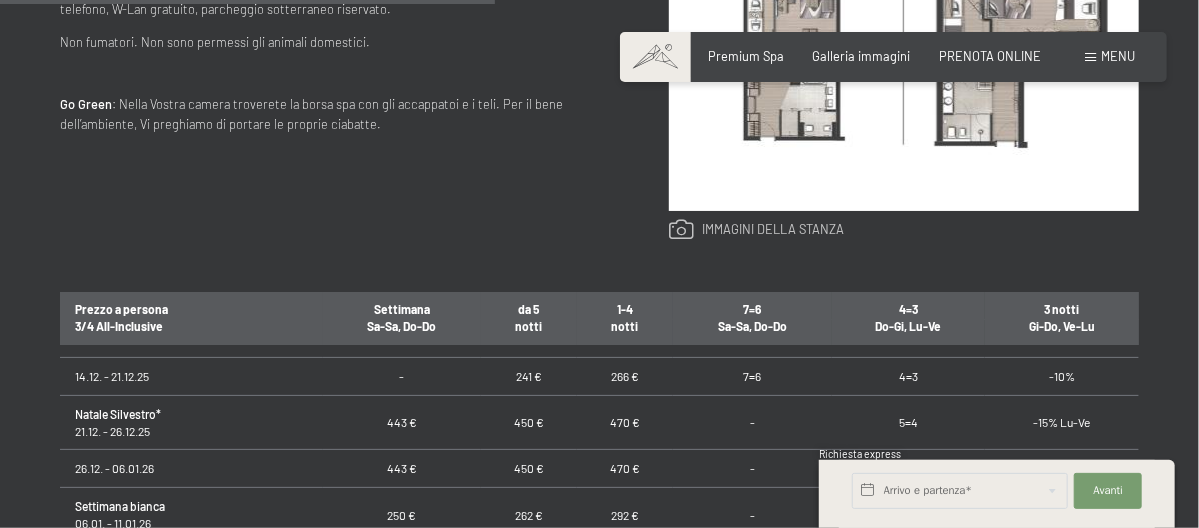 click at bounding box center (756, 230) 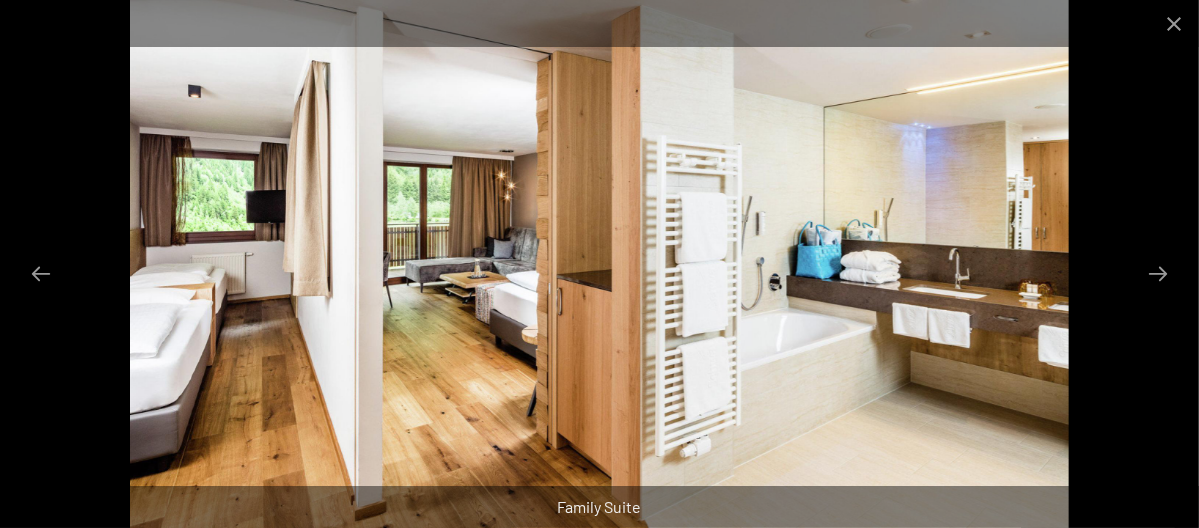 scroll, scrollTop: 1400, scrollLeft: 0, axis: vertical 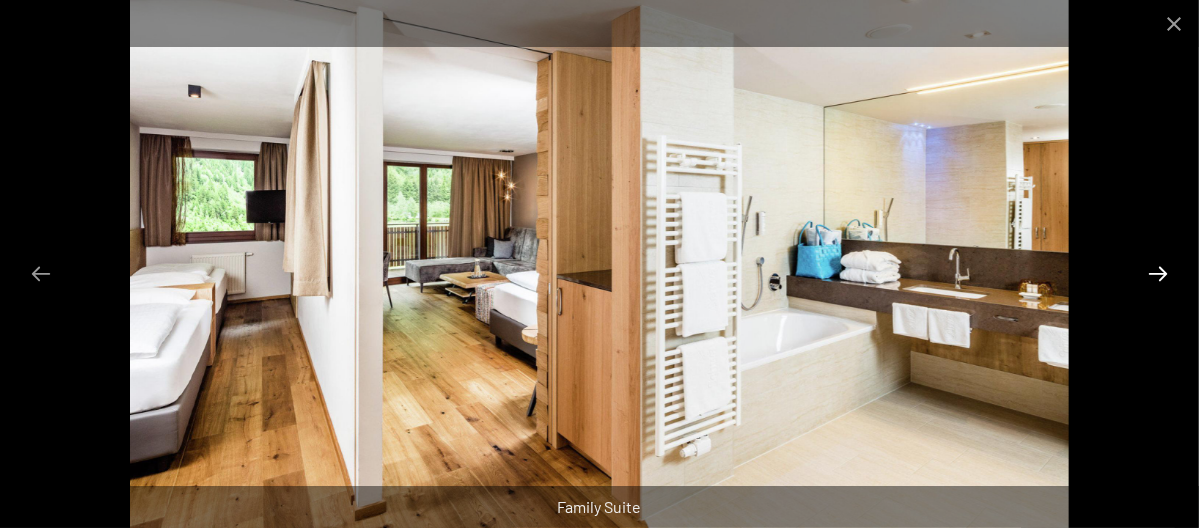 click at bounding box center [1158, 273] 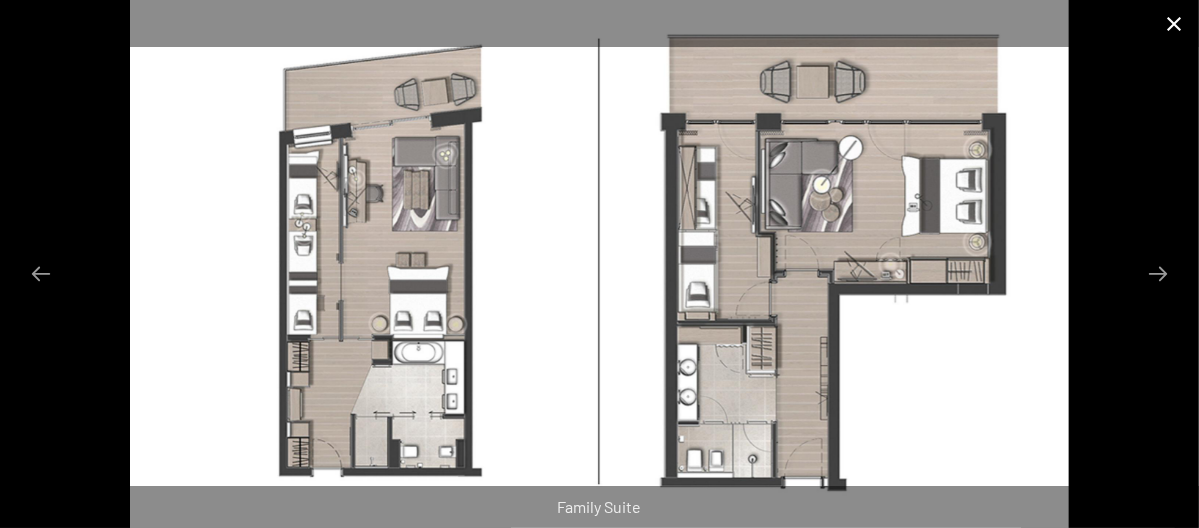 click at bounding box center (1174, 23) 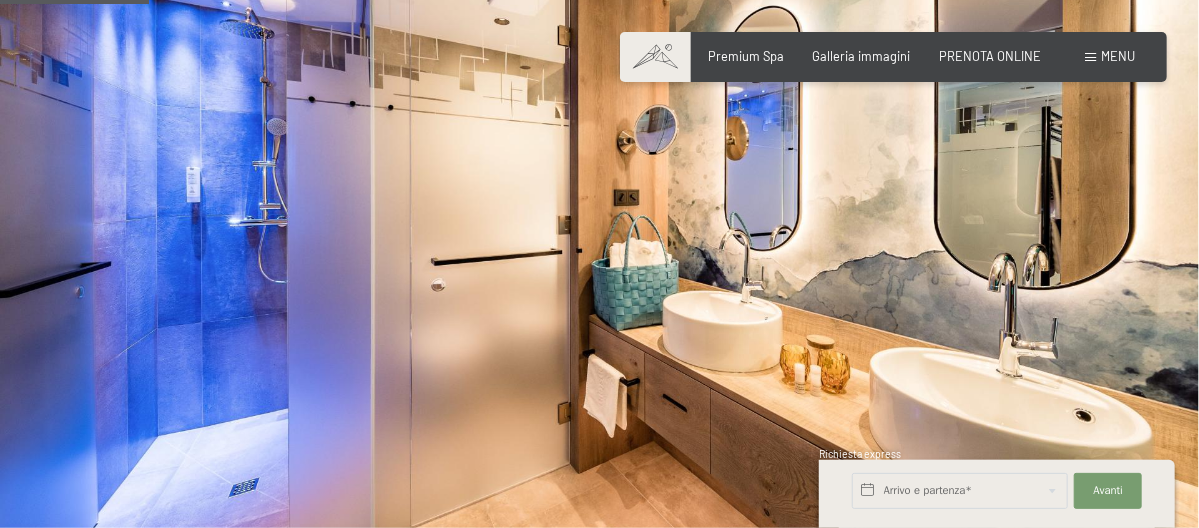 scroll, scrollTop: 0, scrollLeft: 0, axis: both 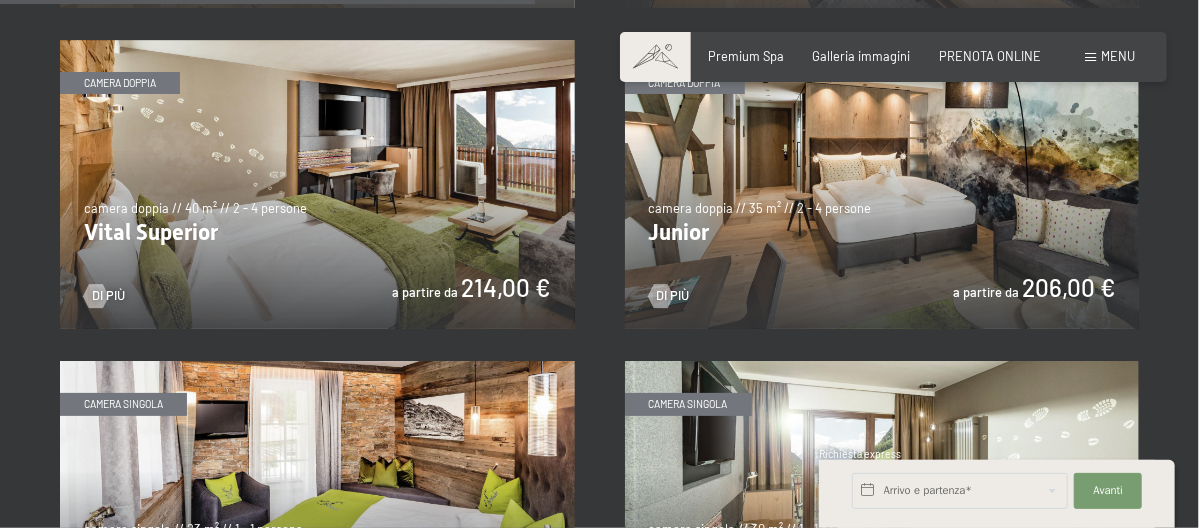 click at bounding box center [317, 184] 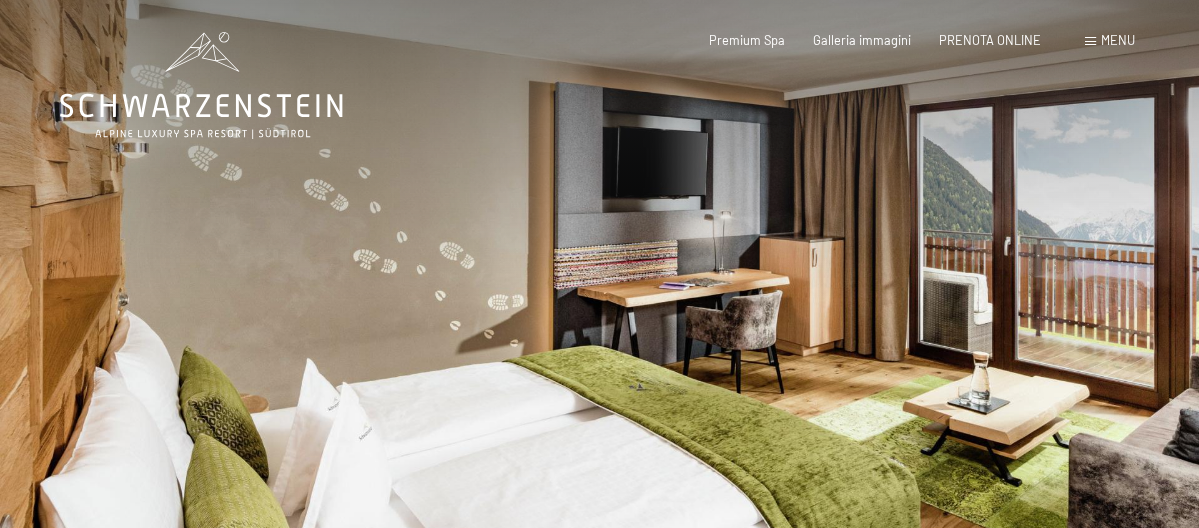 scroll, scrollTop: 0, scrollLeft: 0, axis: both 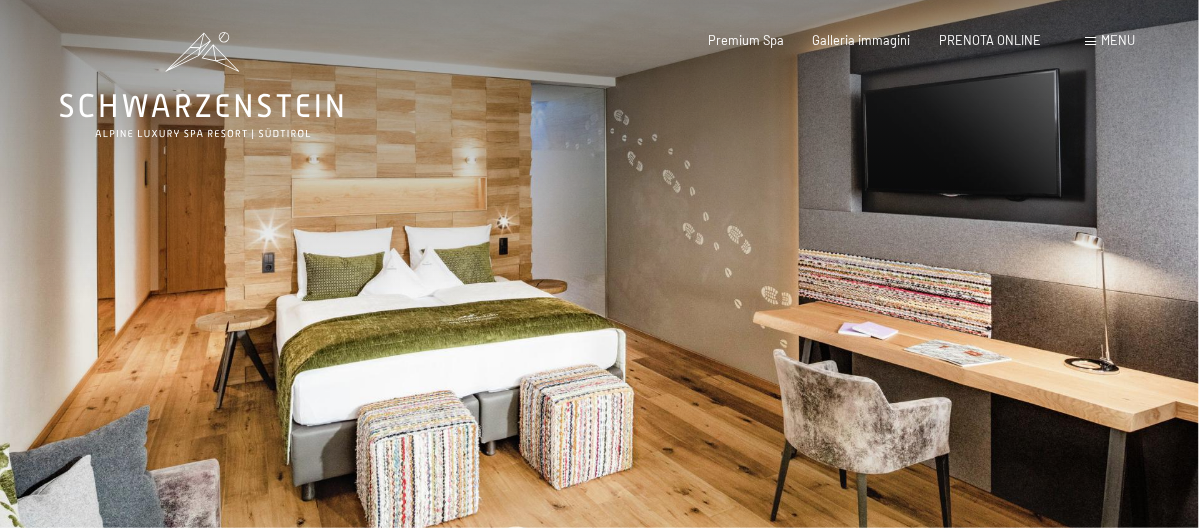 drag, startPoint x: 485, startPoint y: 282, endPoint x: 656, endPoint y: 279, distance: 171.0263 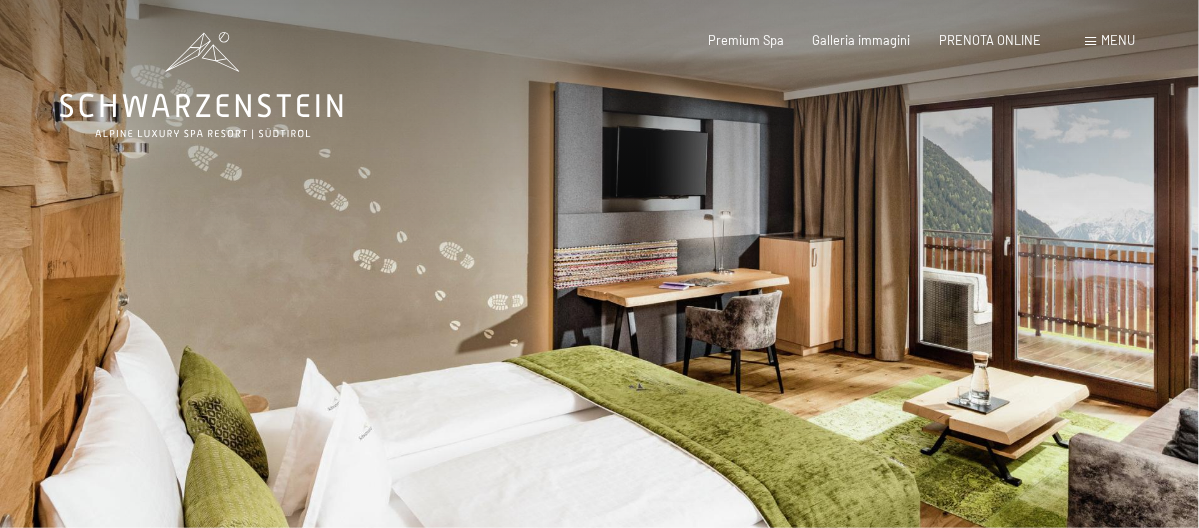 click at bounding box center [300, 325] 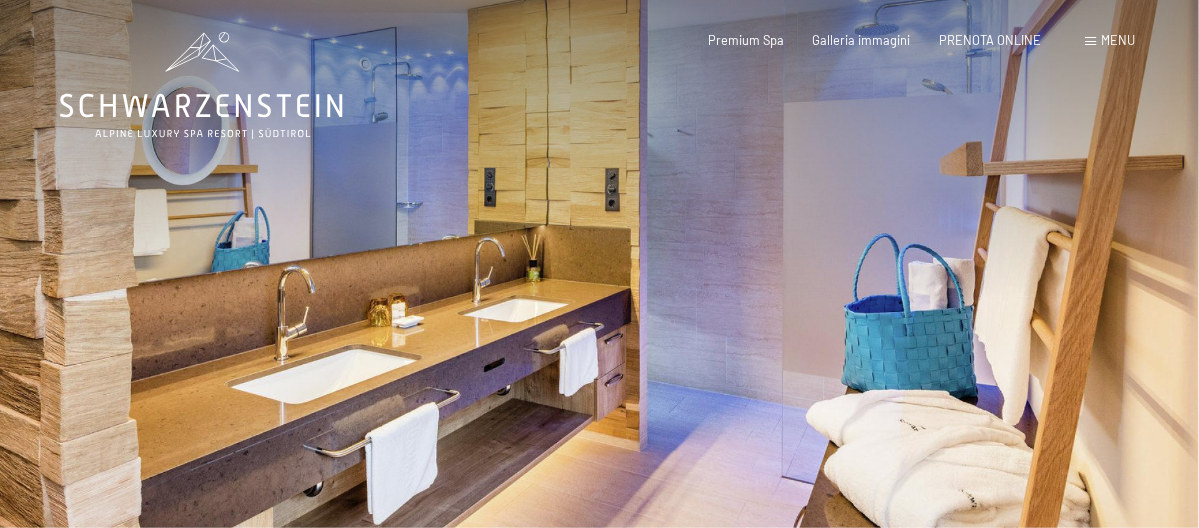 click at bounding box center (300, 325) 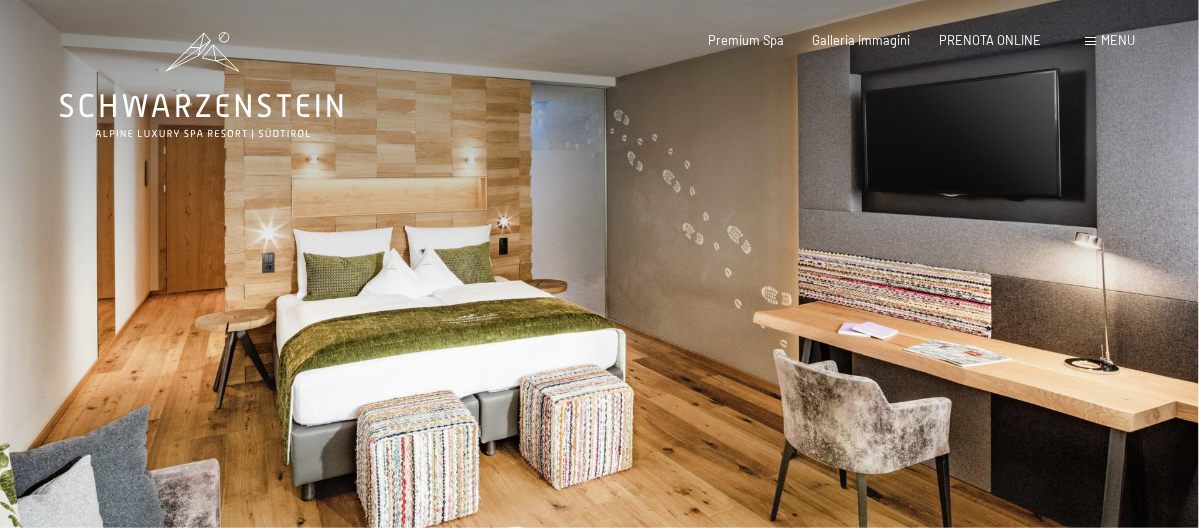 click at bounding box center (300, 325) 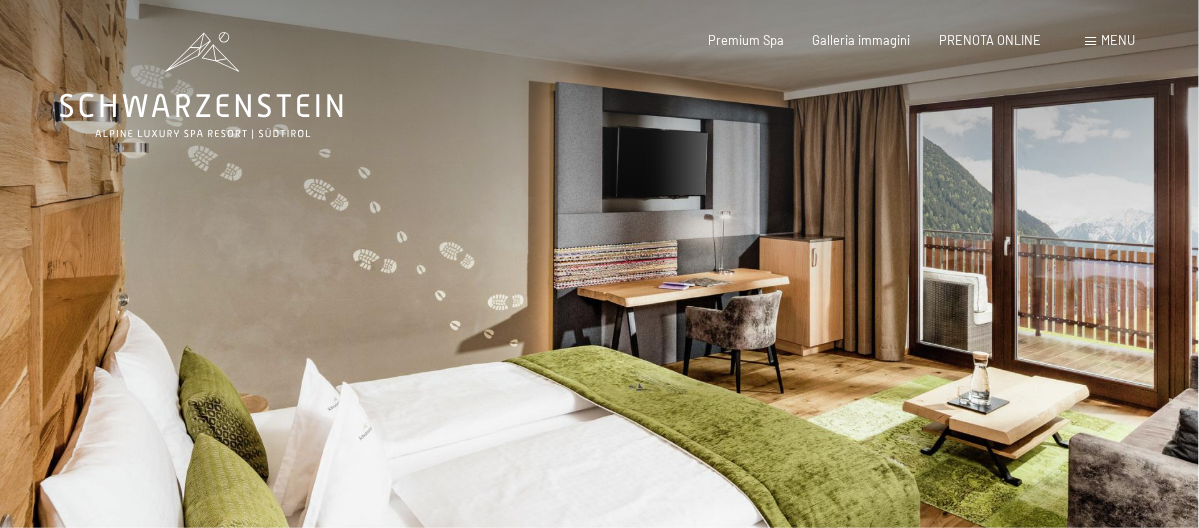 drag, startPoint x: 221, startPoint y: 167, endPoint x: 325, endPoint y: 190, distance: 106.51291 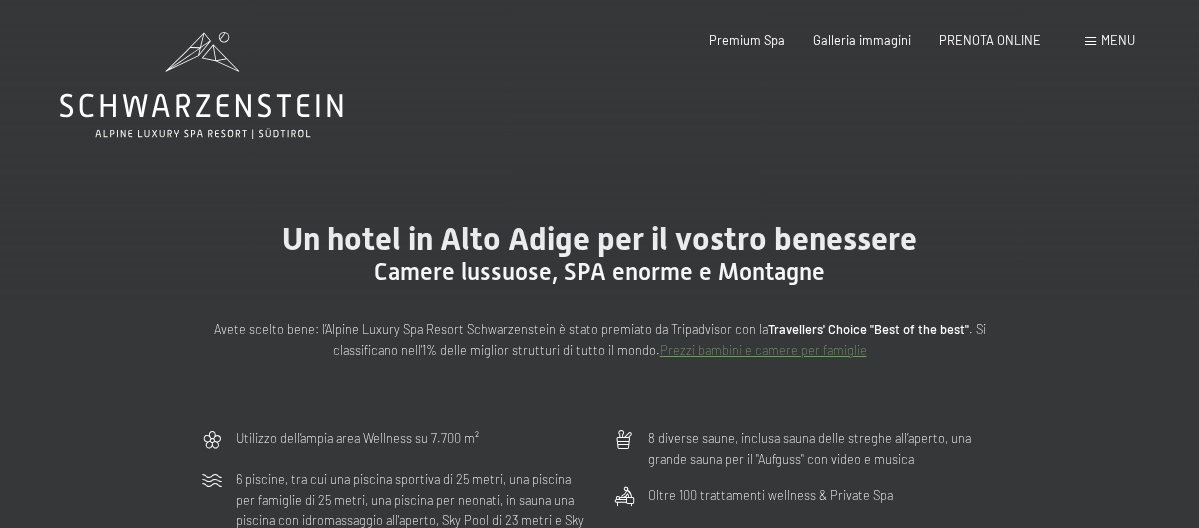 scroll, scrollTop: 0, scrollLeft: 0, axis: both 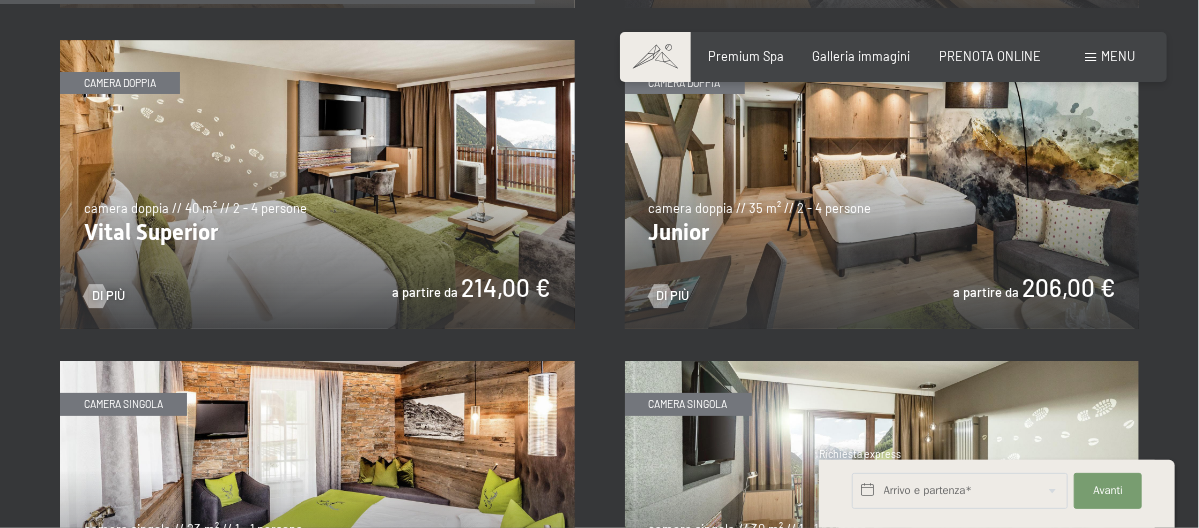click at bounding box center [882, 184] 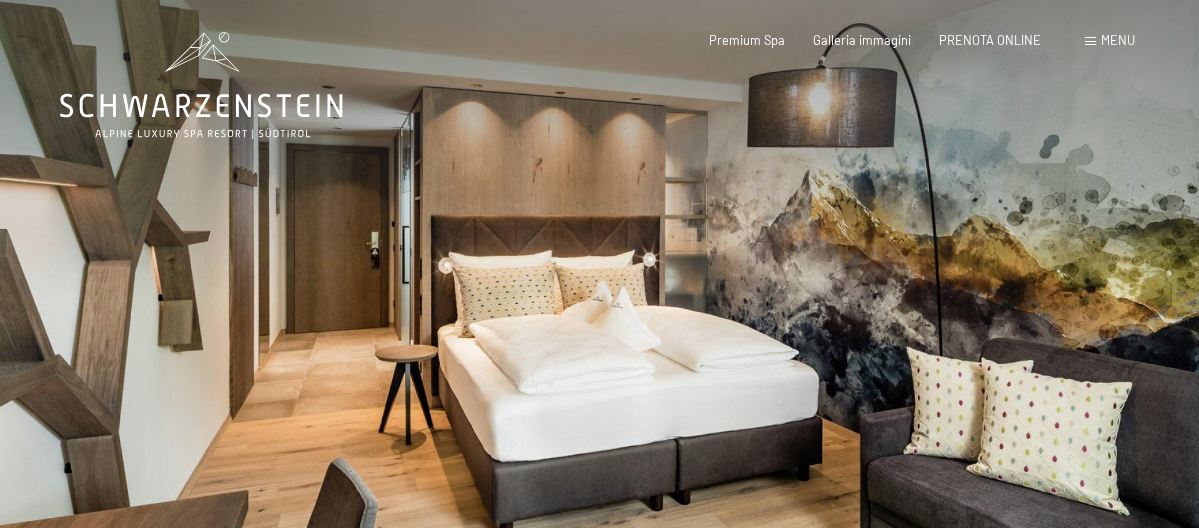 scroll, scrollTop: 0, scrollLeft: 0, axis: both 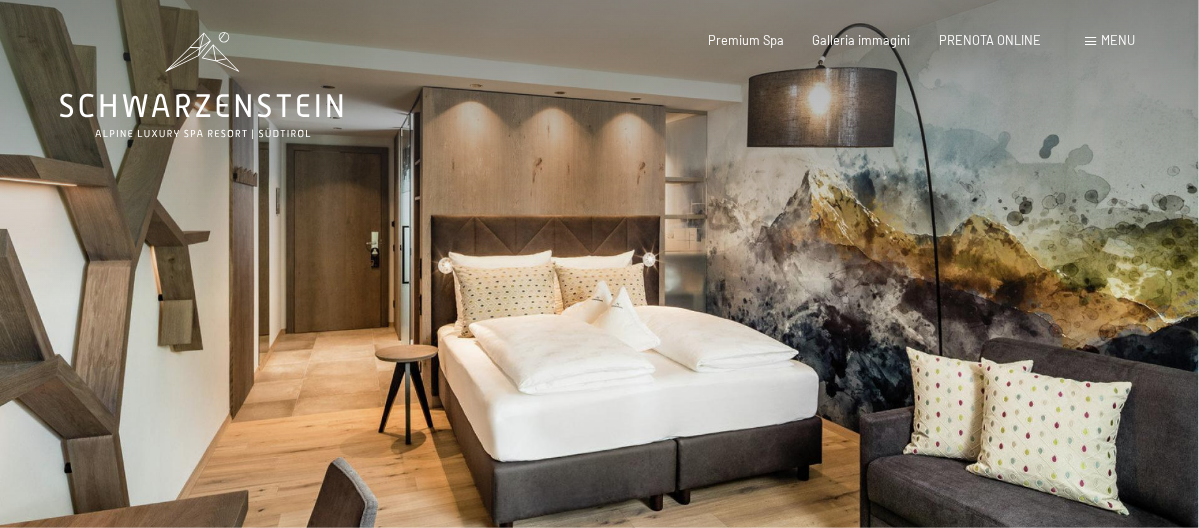 click at bounding box center [300, 325] 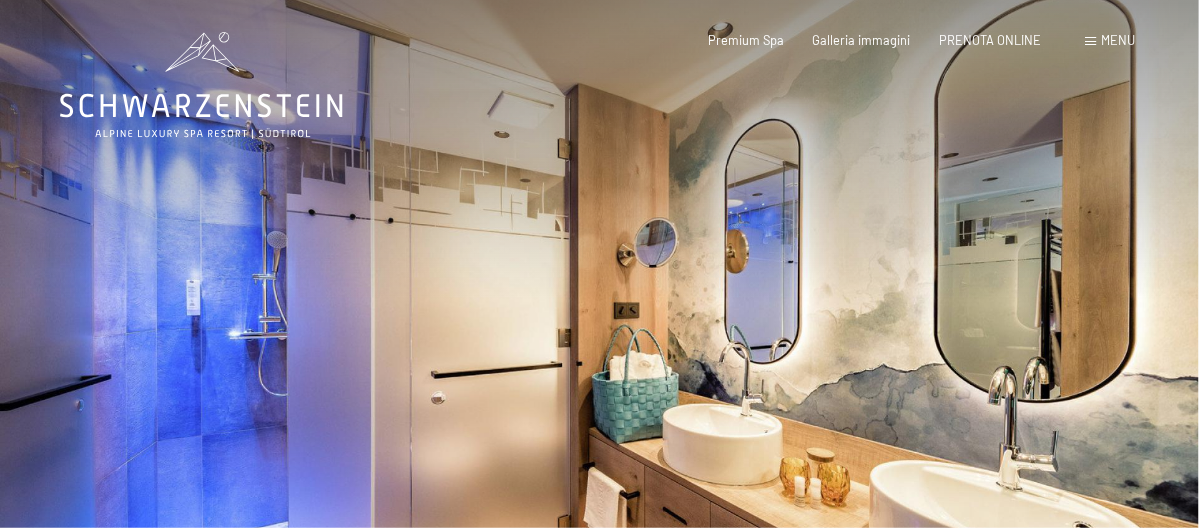 drag, startPoint x: 283, startPoint y: 344, endPoint x: 318, endPoint y: 343, distance: 35.014282 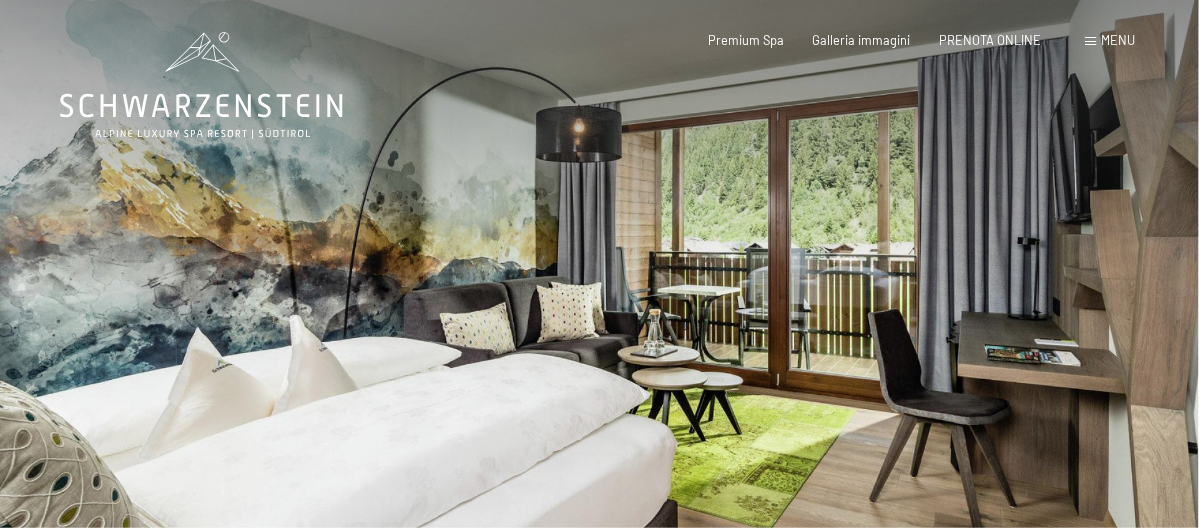 click at bounding box center (300, 325) 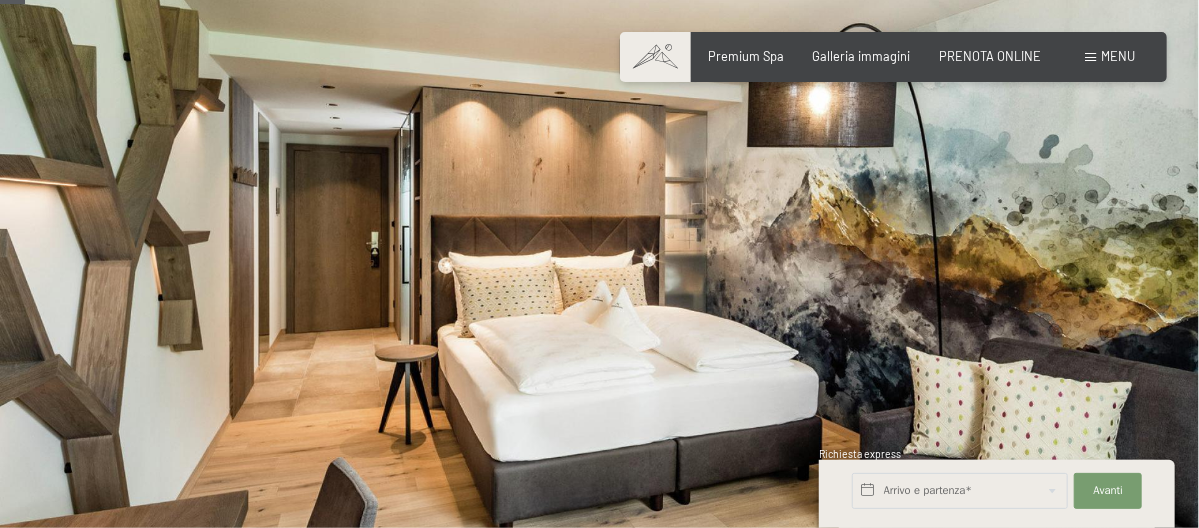 scroll, scrollTop: 200, scrollLeft: 0, axis: vertical 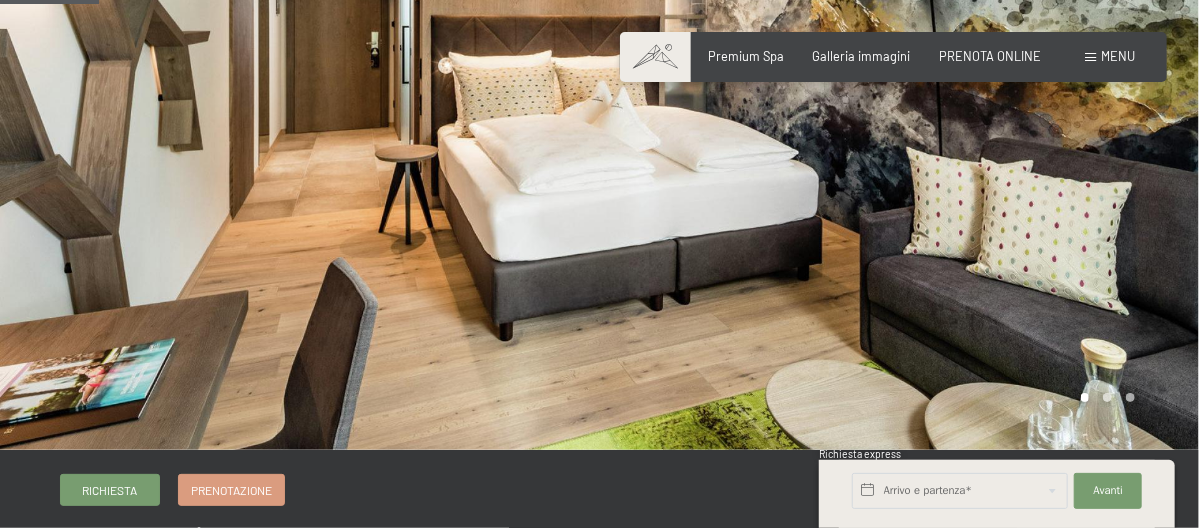 click at bounding box center (300, 125) 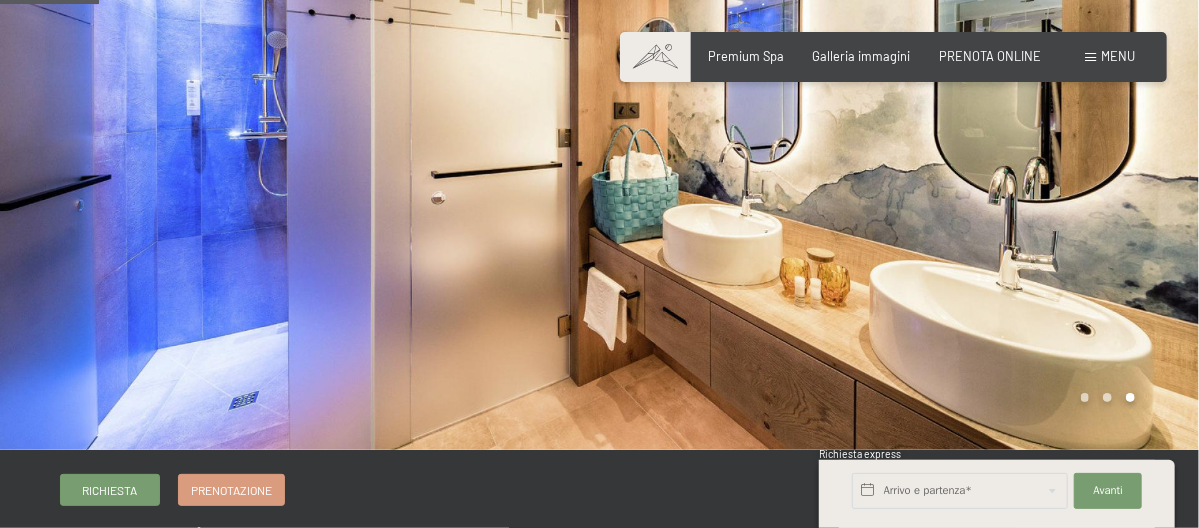 click at bounding box center [300, 125] 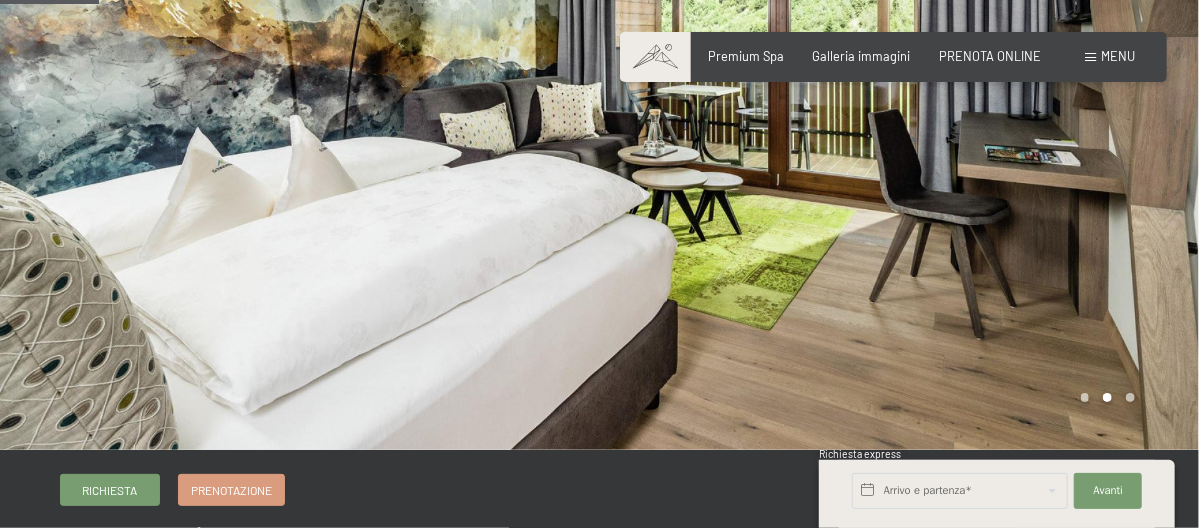 click at bounding box center (300, 125) 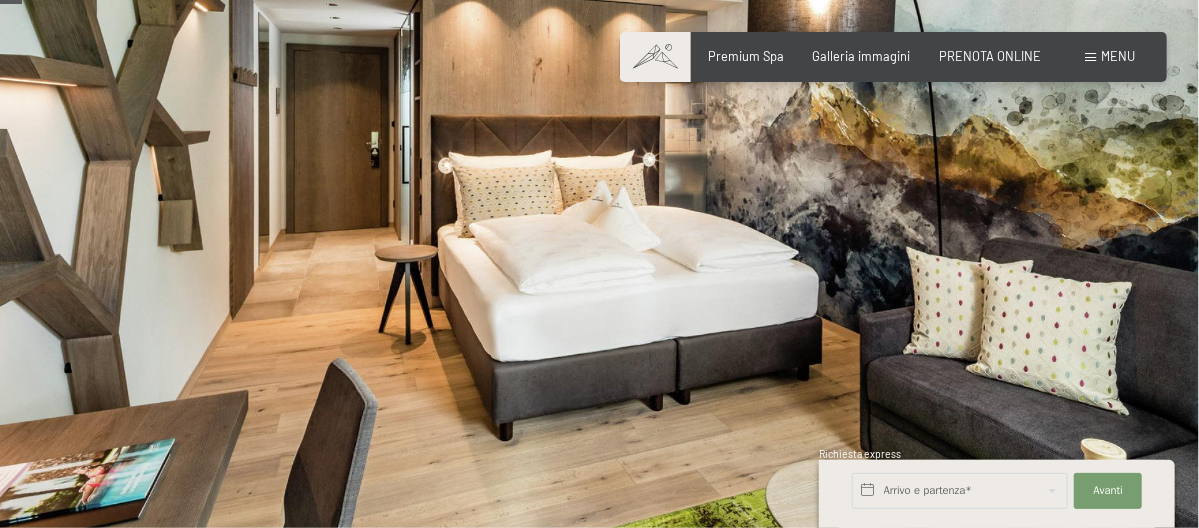 scroll, scrollTop: 0, scrollLeft: 0, axis: both 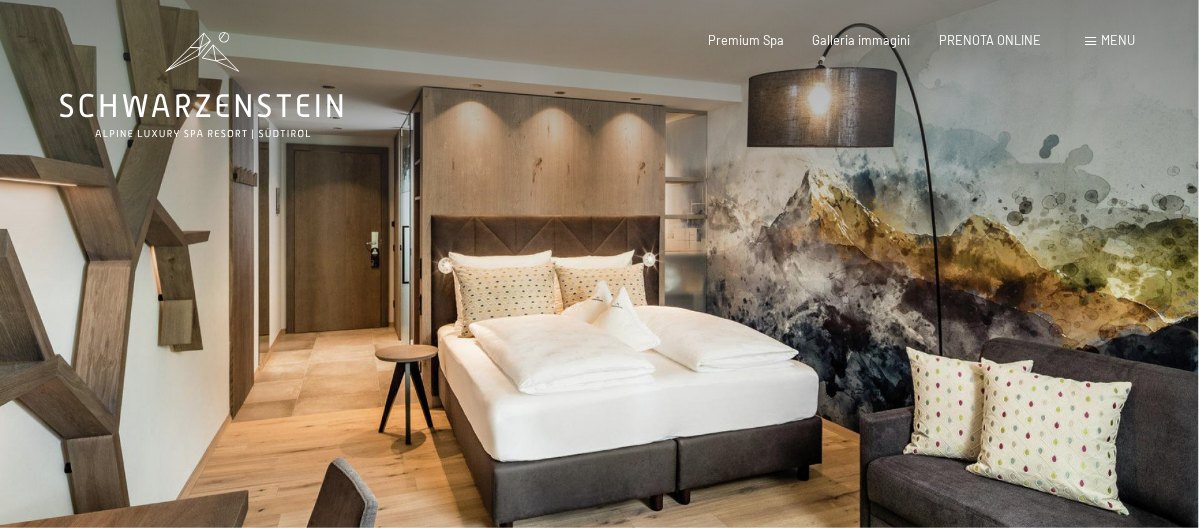 click at bounding box center (300, 325) 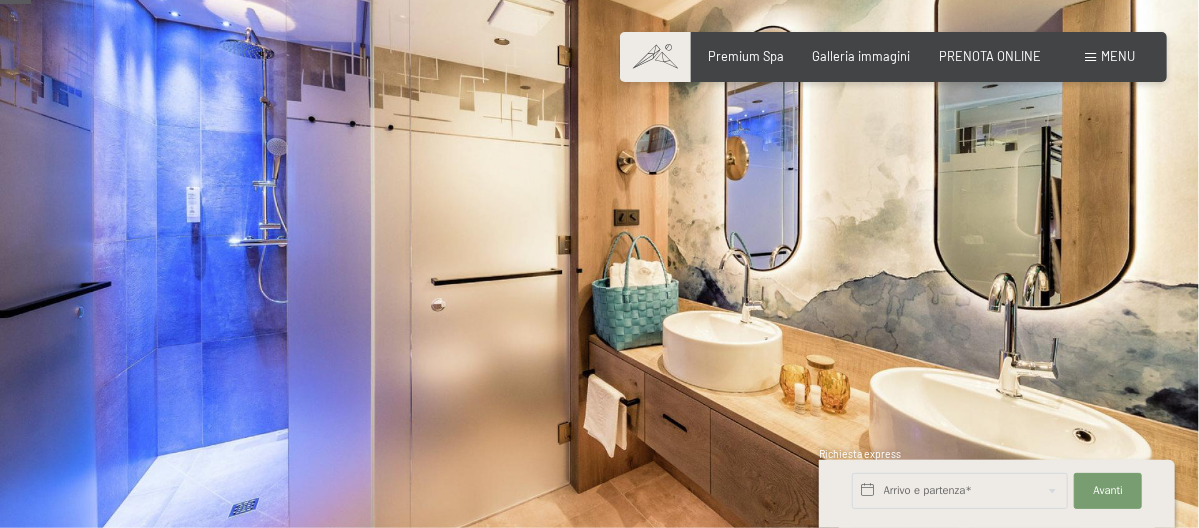 scroll, scrollTop: 0, scrollLeft: 0, axis: both 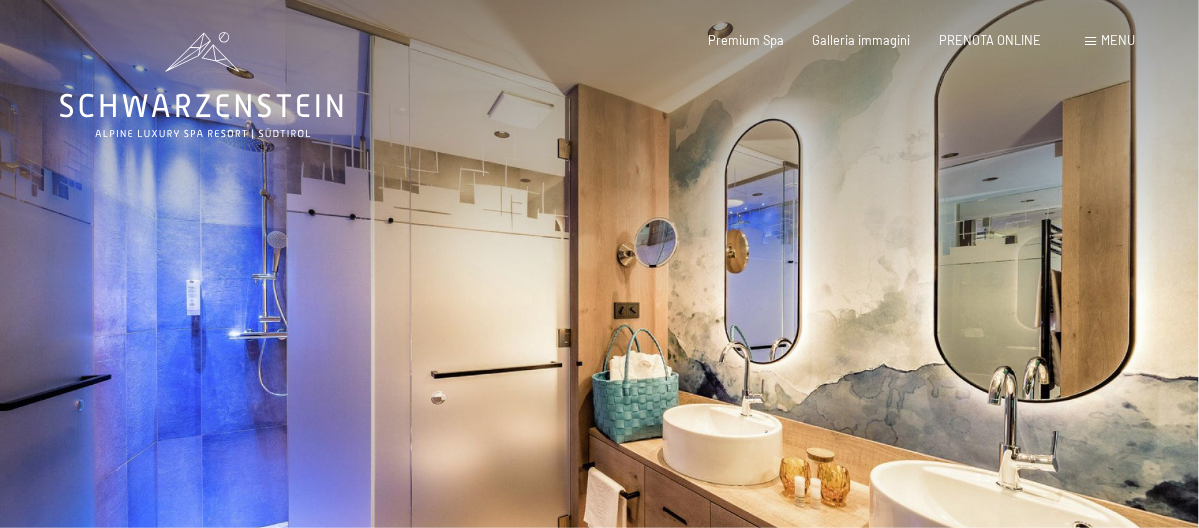 click at bounding box center [300, 325] 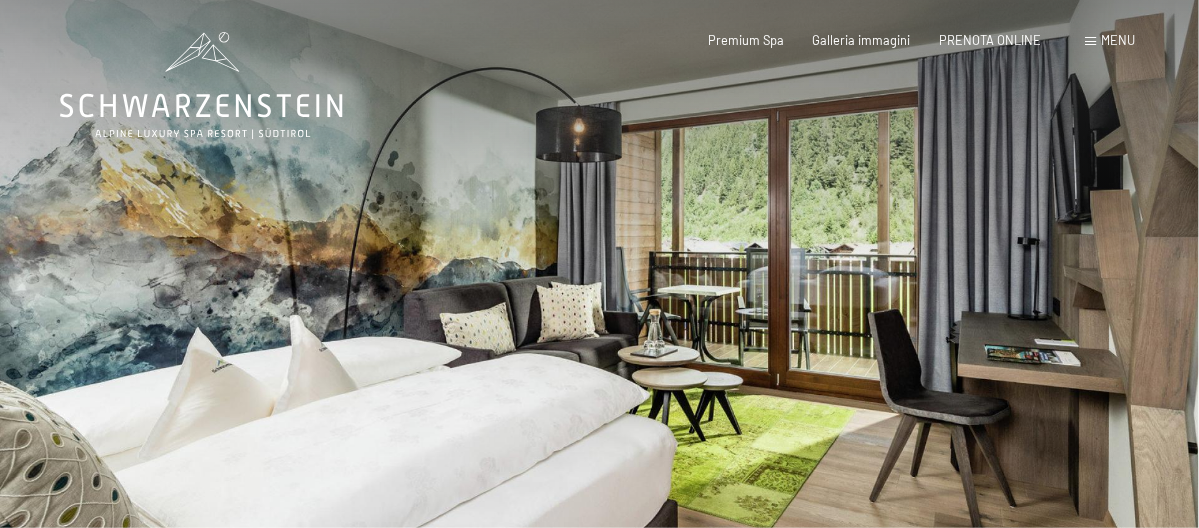 drag, startPoint x: 470, startPoint y: 287, endPoint x: 382, endPoint y: 272, distance: 89.26926 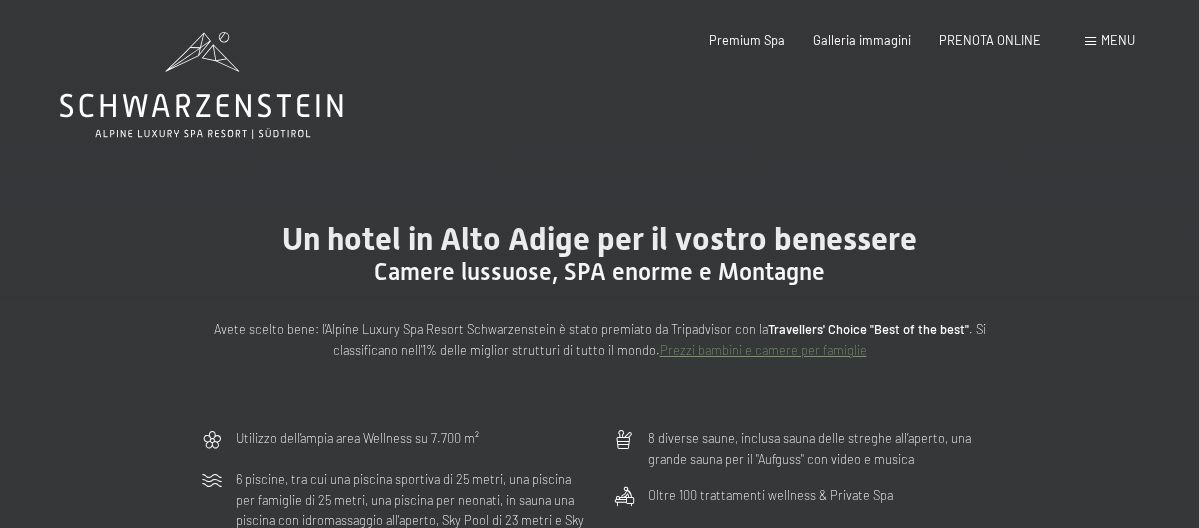 scroll, scrollTop: 0, scrollLeft: 0, axis: both 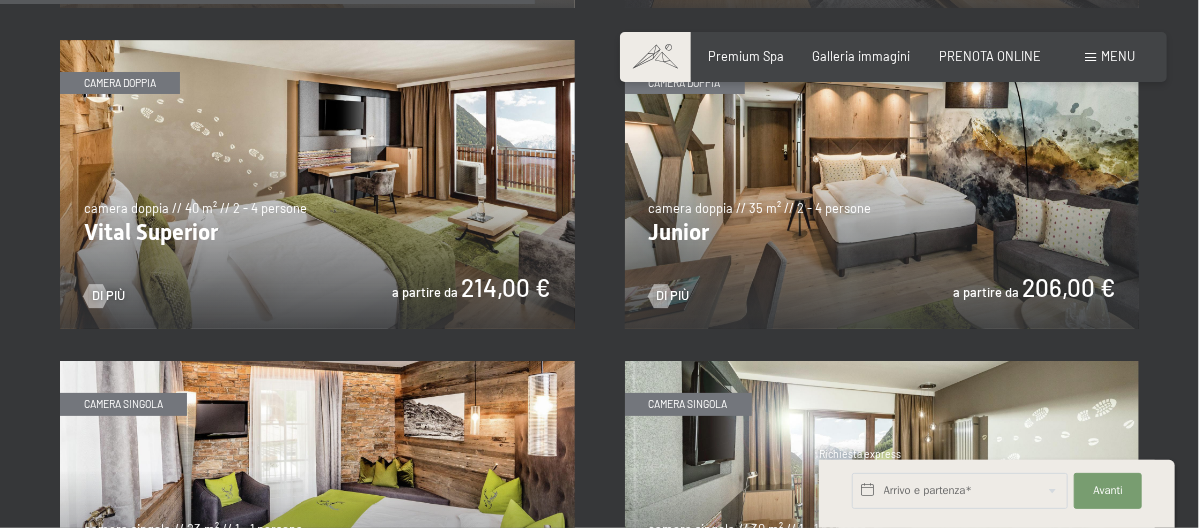 click at bounding box center [317, 184] 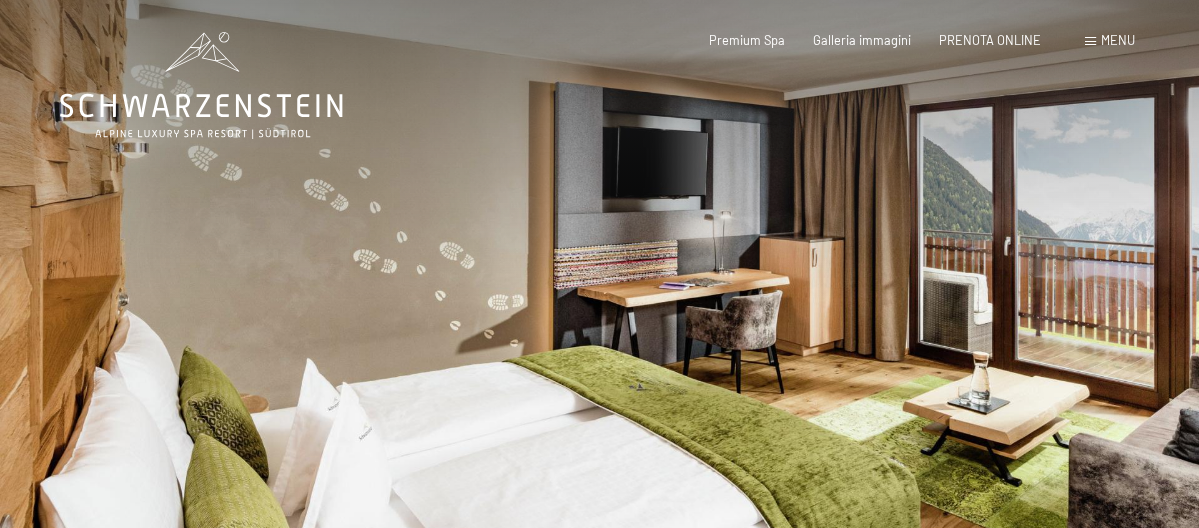scroll, scrollTop: 0, scrollLeft: 0, axis: both 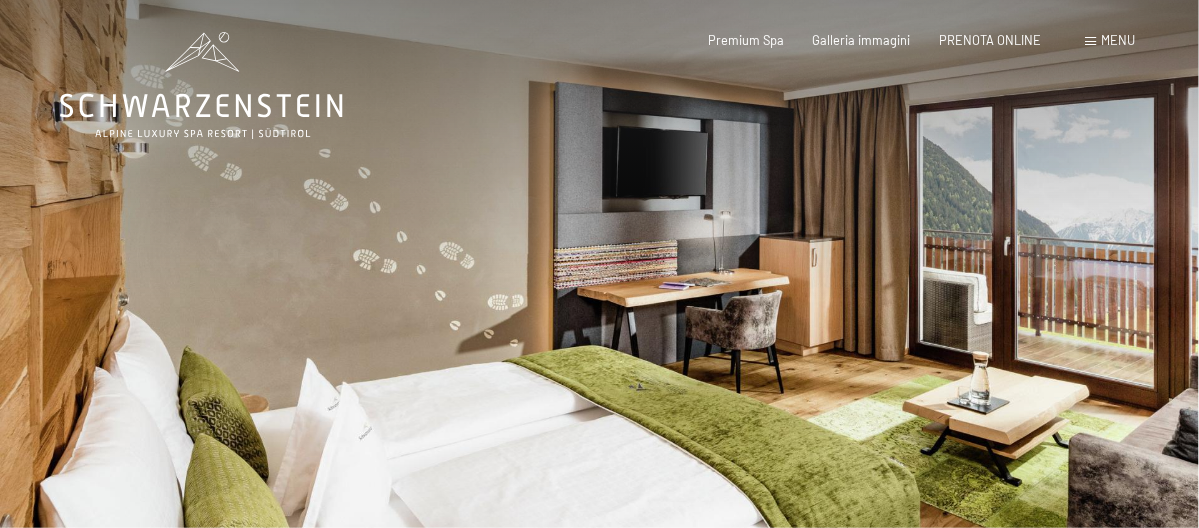 drag, startPoint x: 227, startPoint y: 197, endPoint x: 377, endPoint y: 215, distance: 151.07614 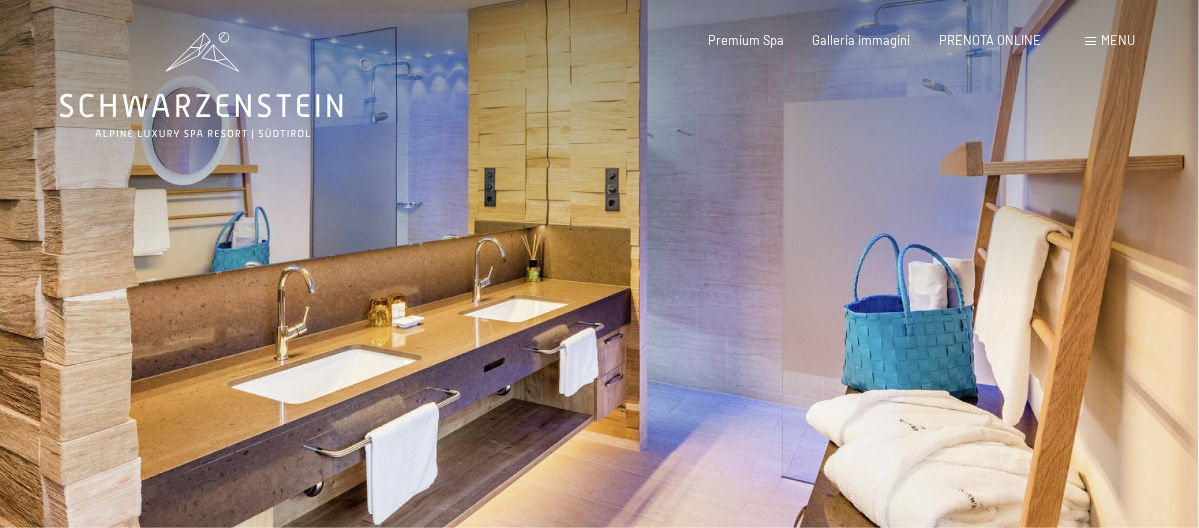 click at bounding box center [300, 325] 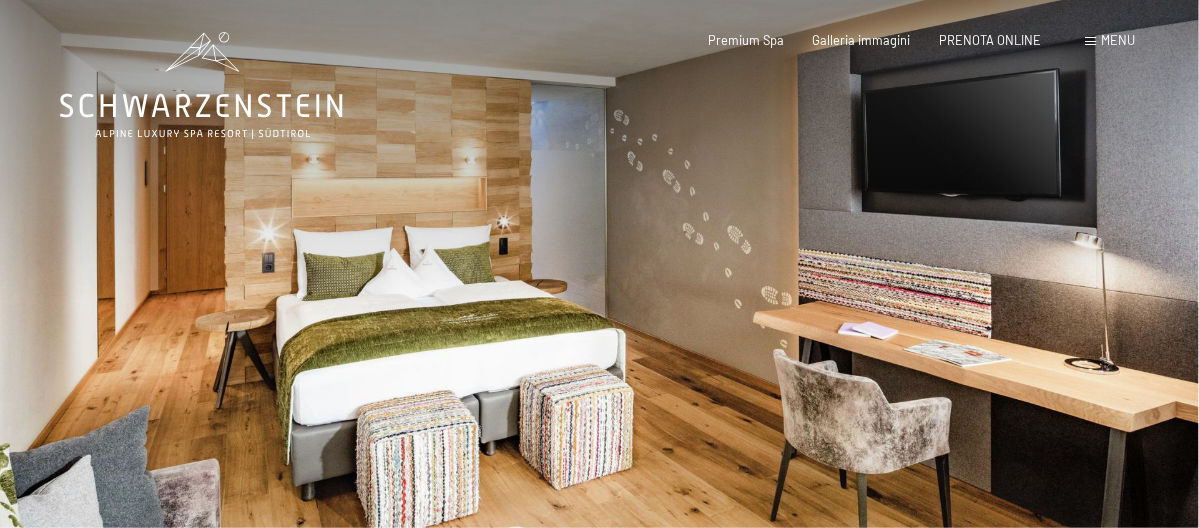click at bounding box center (300, 325) 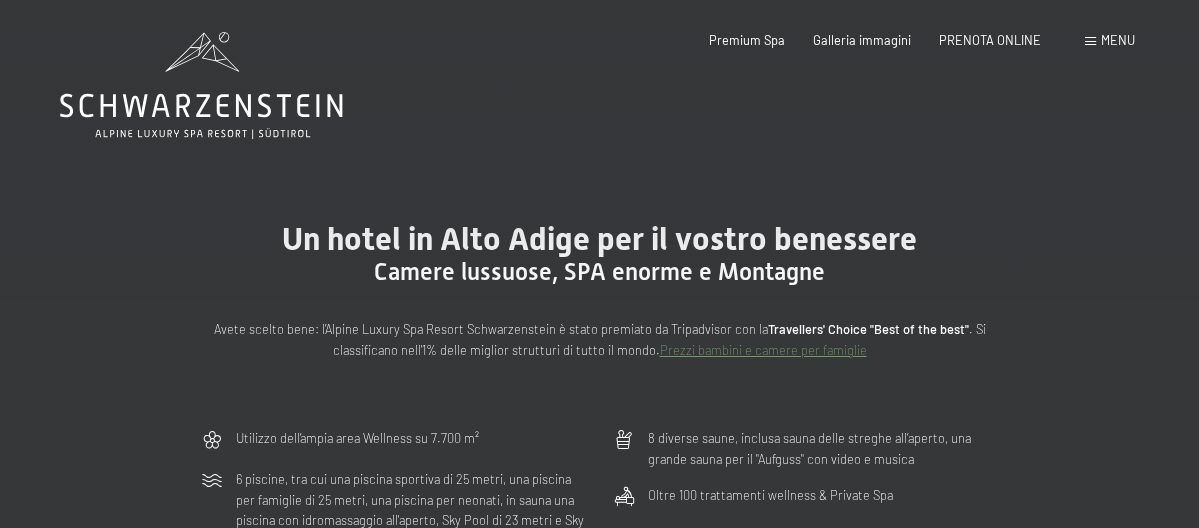 scroll, scrollTop: 0, scrollLeft: 0, axis: both 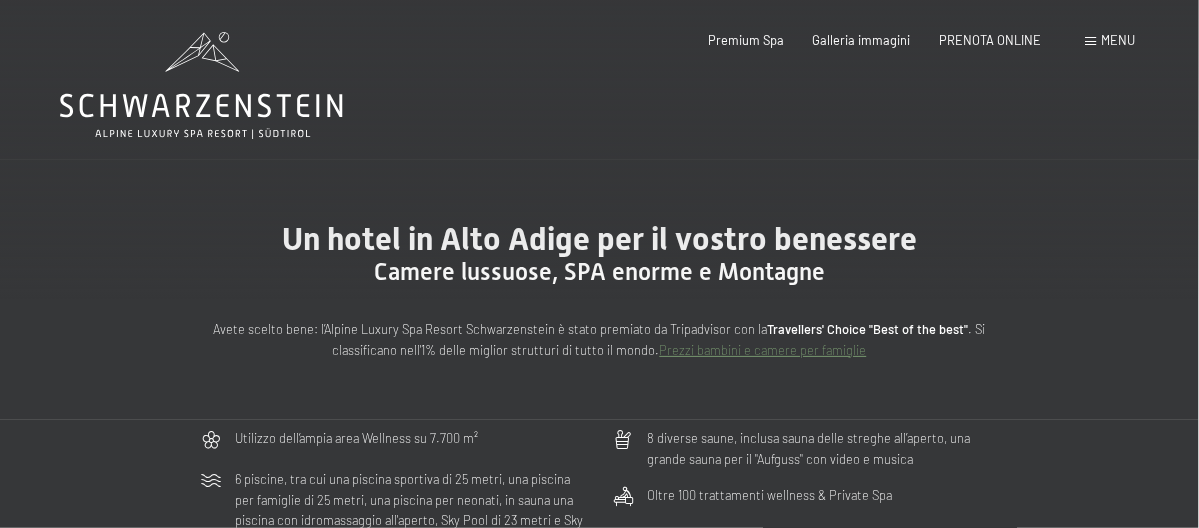 click on "Prezzi bambini e camere per famiglie" at bounding box center [763, 350] 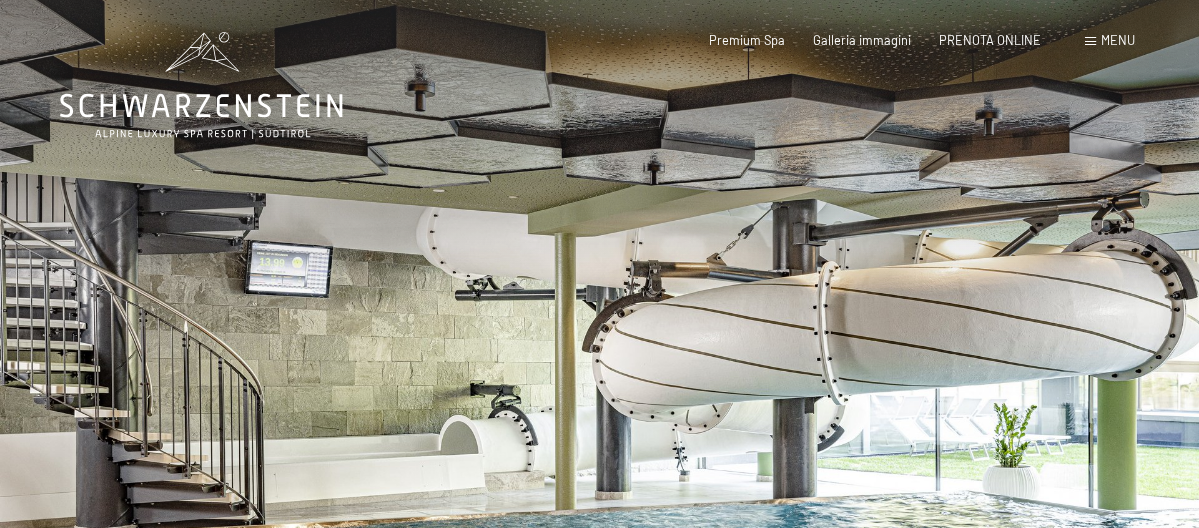 scroll, scrollTop: 0, scrollLeft: 0, axis: both 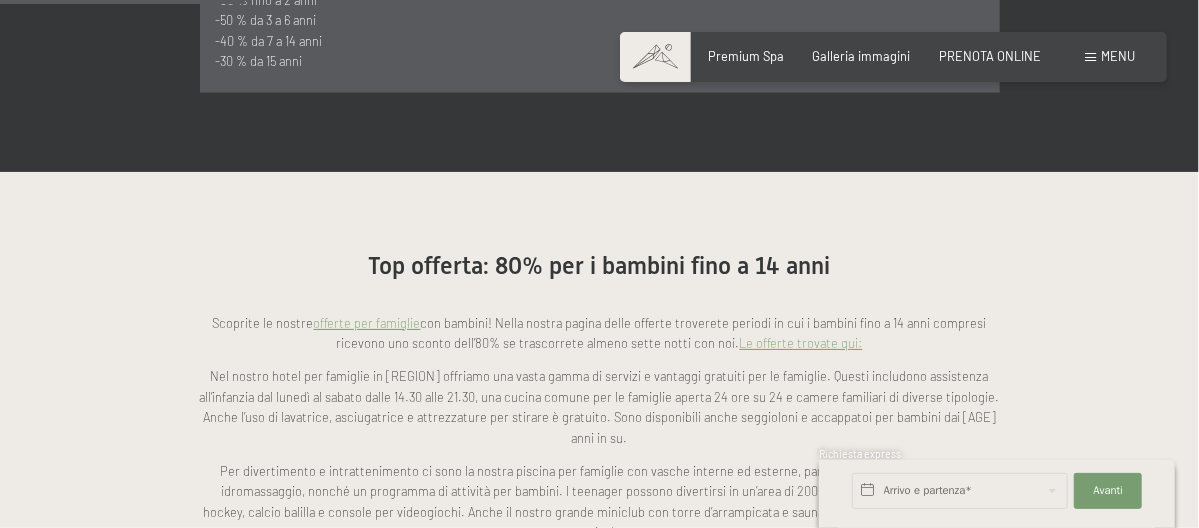 click on "Le offerte trovate qui:" at bounding box center [801, 343] 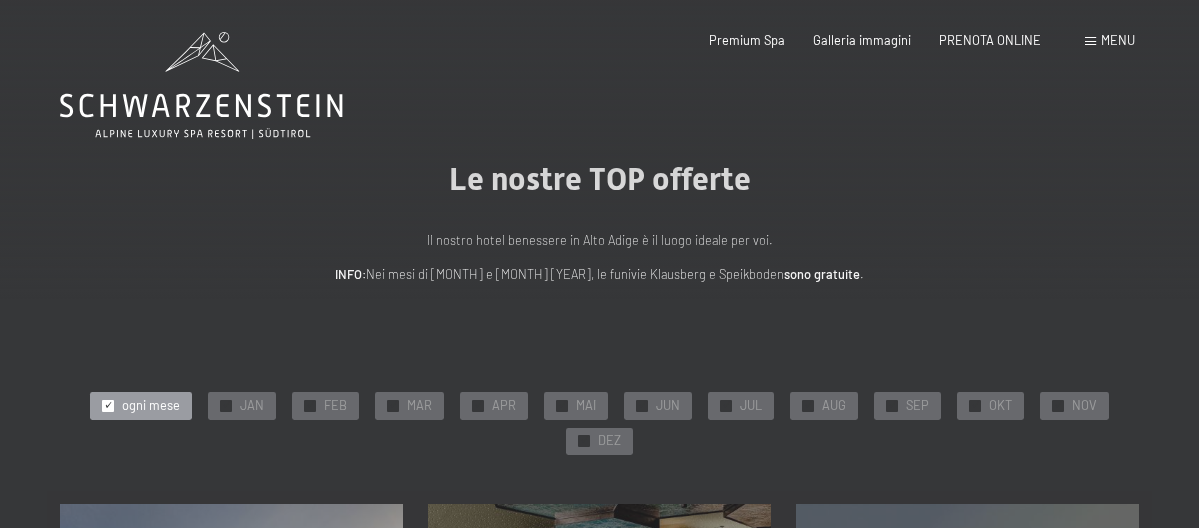 scroll, scrollTop: 0, scrollLeft: 0, axis: both 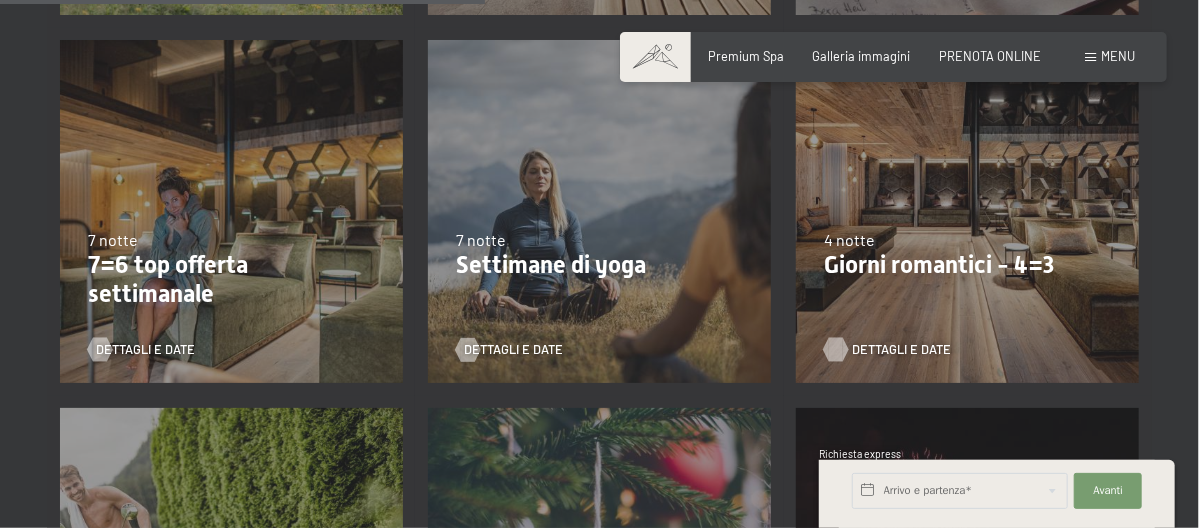 click on "Dettagli e Date" at bounding box center (901, 350) 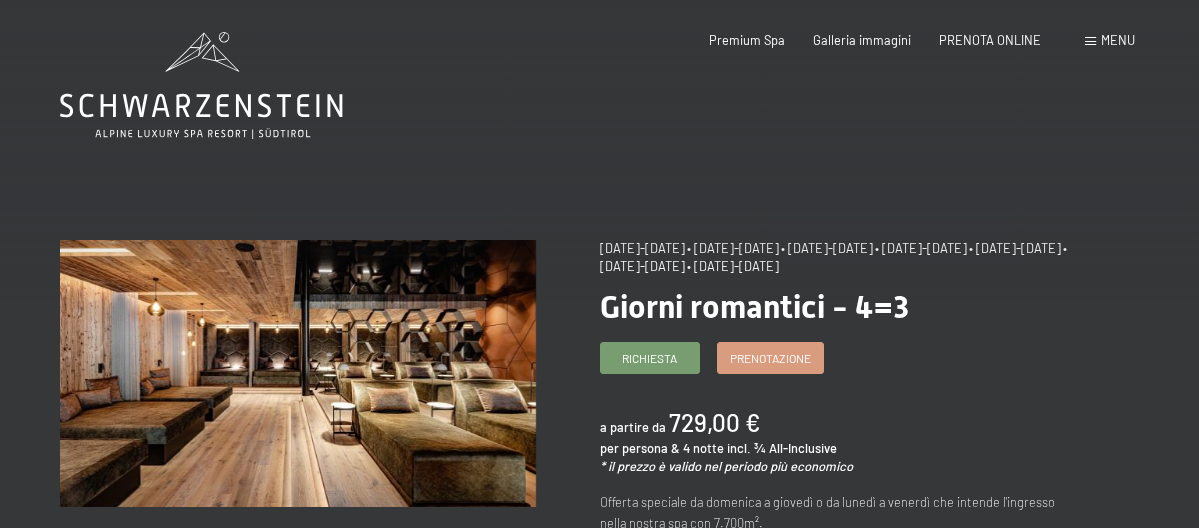 scroll, scrollTop: 0, scrollLeft: 0, axis: both 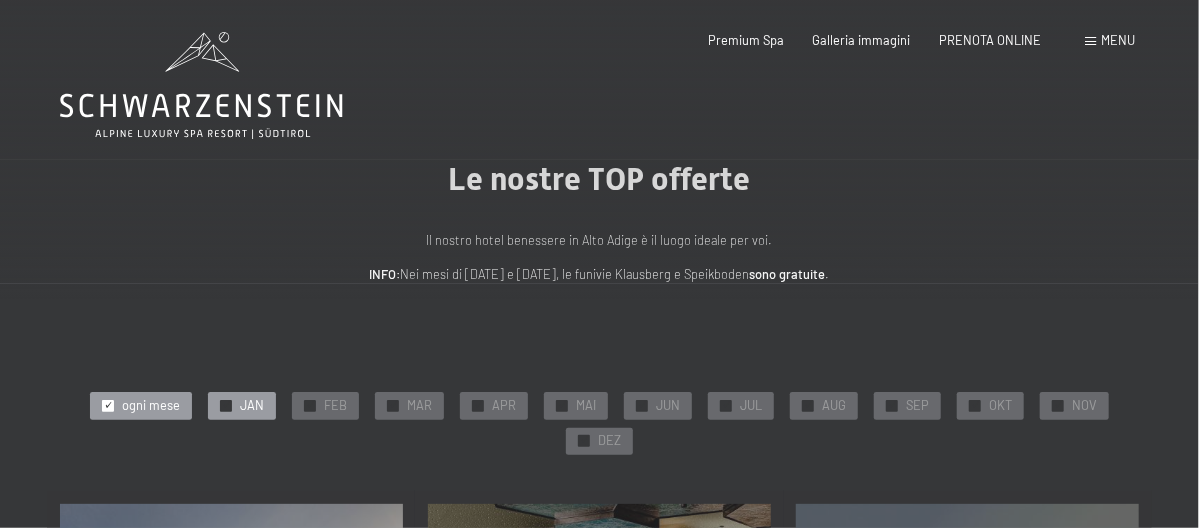 click on "JAN" at bounding box center [252, 406] 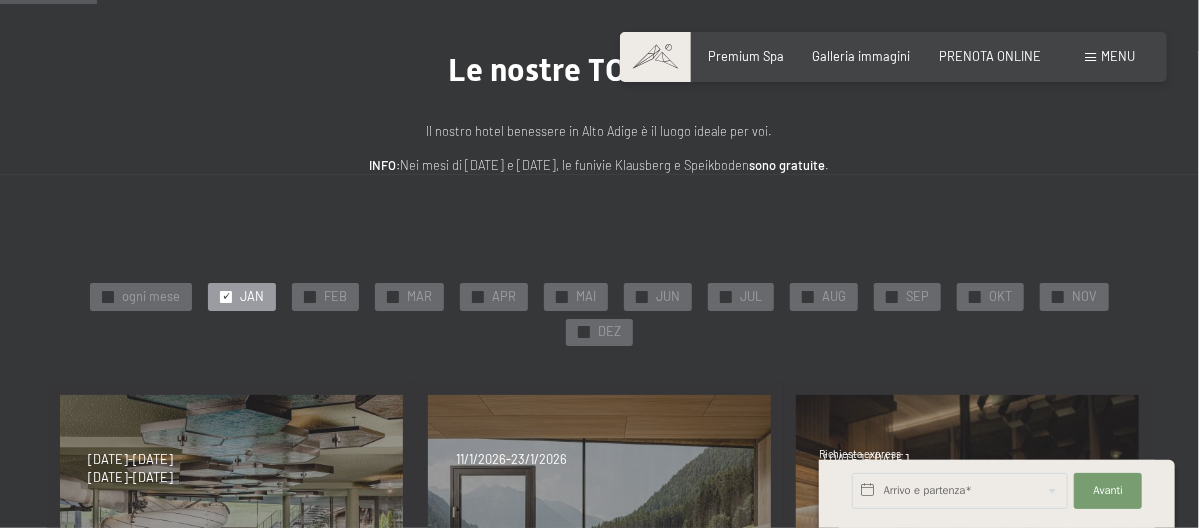 scroll, scrollTop: 100, scrollLeft: 0, axis: vertical 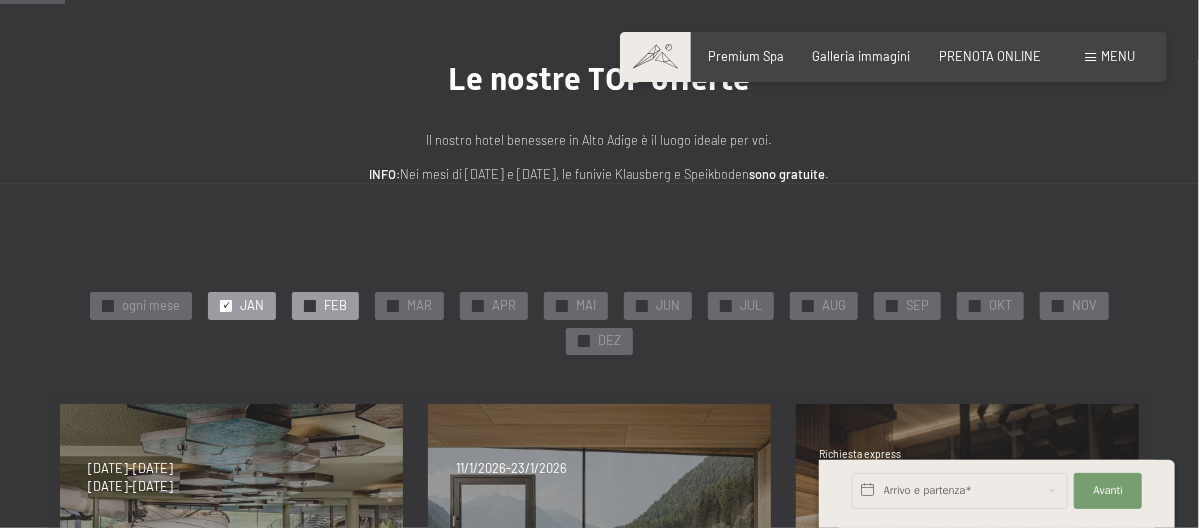 click at bounding box center [310, 306] 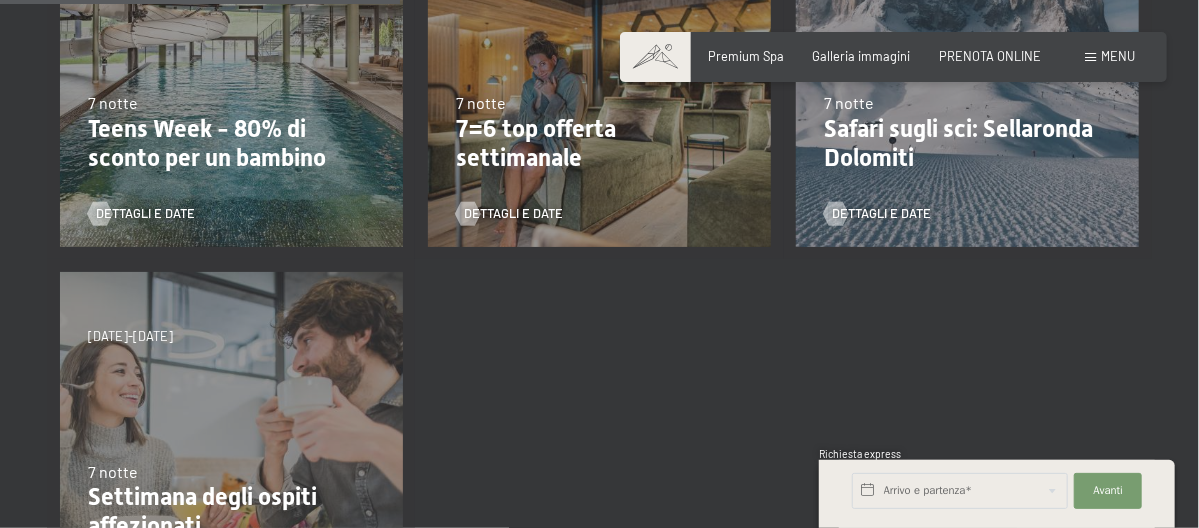 scroll, scrollTop: 800, scrollLeft: 0, axis: vertical 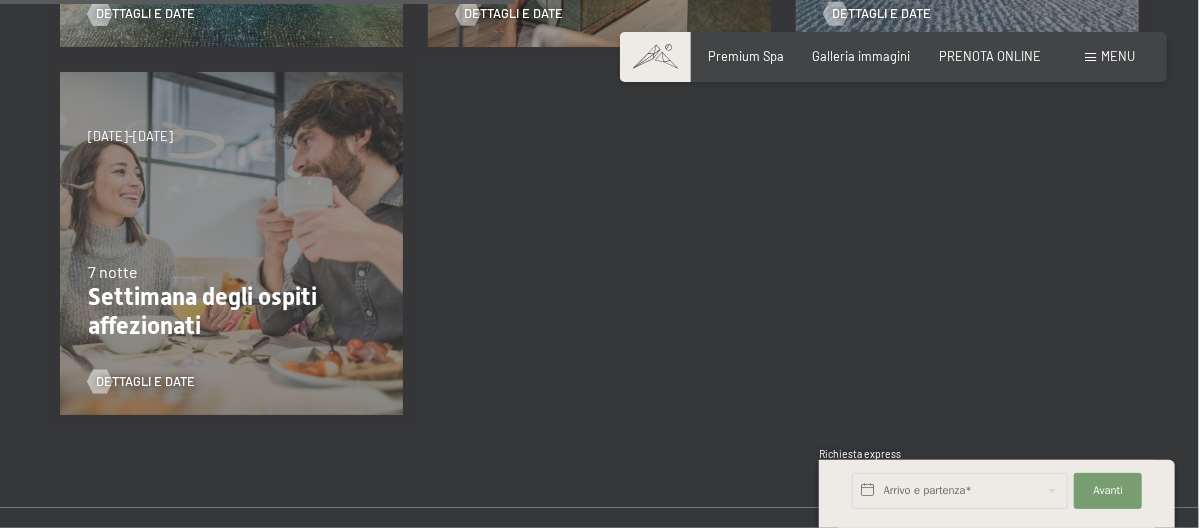 click on "Settimana degli ospiti affezionati" at bounding box center [231, 312] 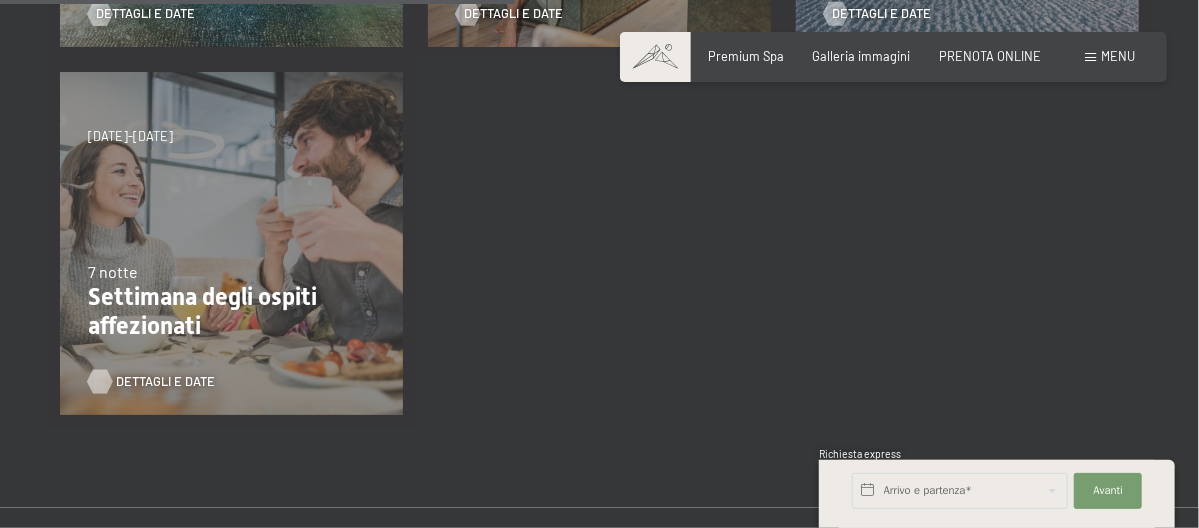 click on "Dettagli e Date" at bounding box center [165, 382] 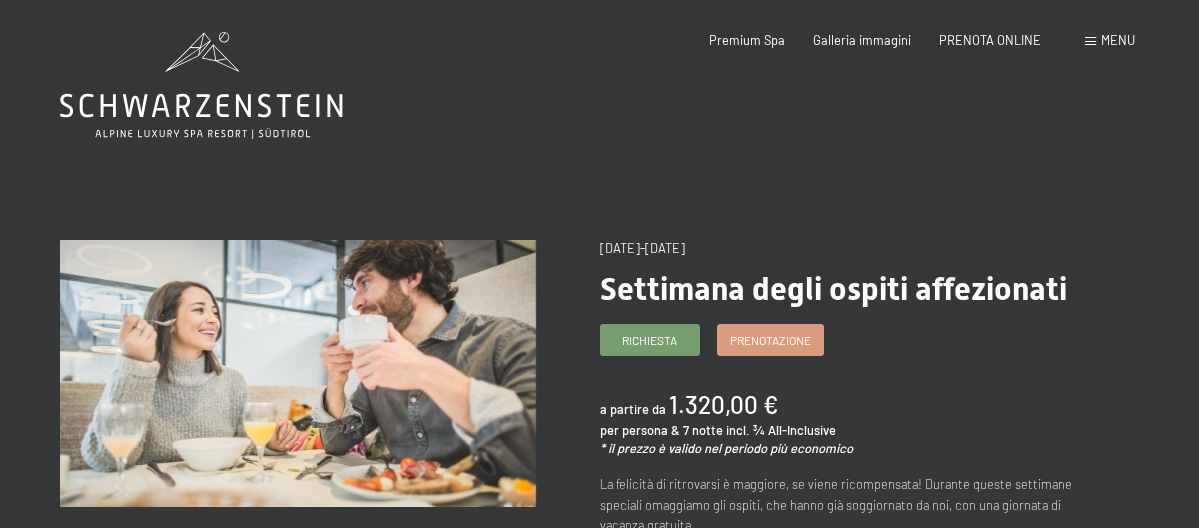 scroll, scrollTop: 0, scrollLeft: 0, axis: both 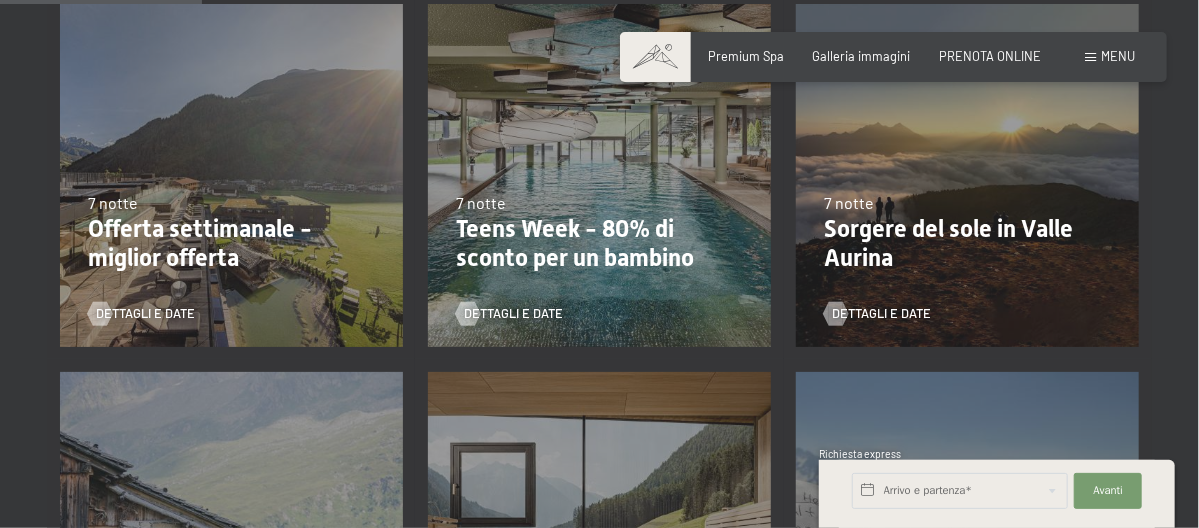 click on "7 notte" at bounding box center (599, 203) 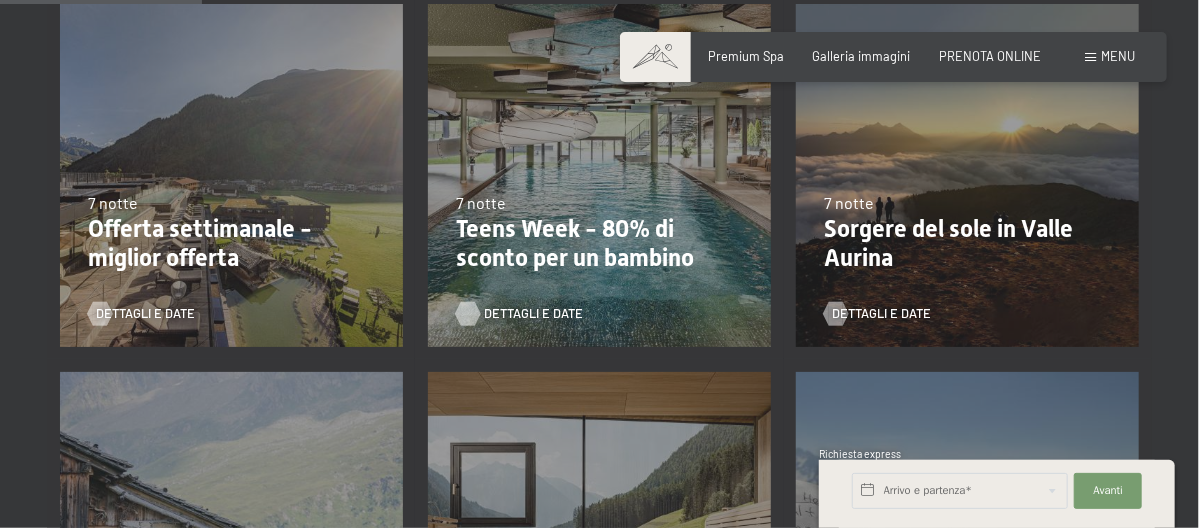 click on "Dettagli e Date" at bounding box center [533, 314] 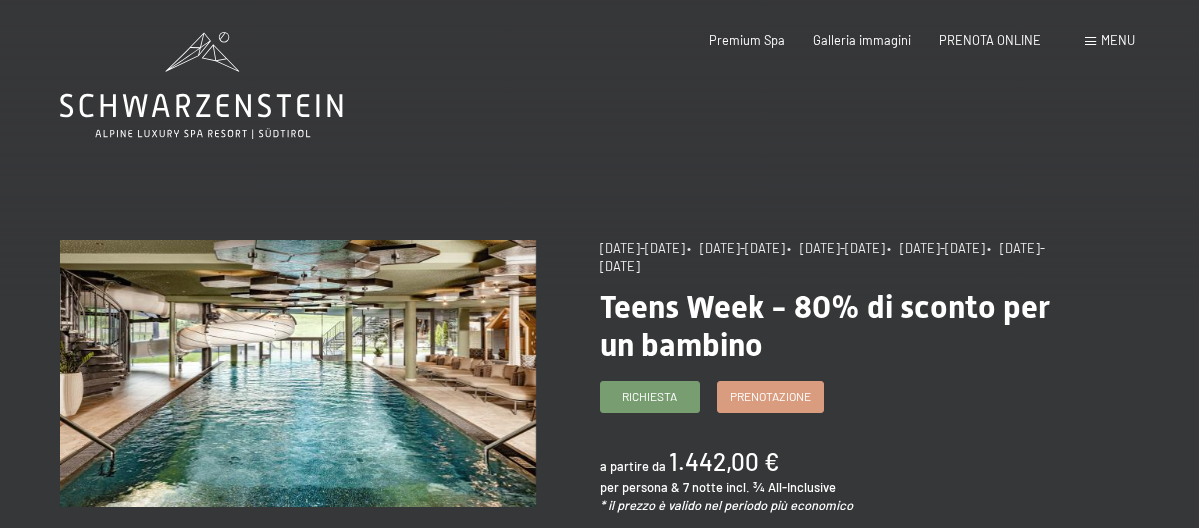 scroll, scrollTop: 0, scrollLeft: 0, axis: both 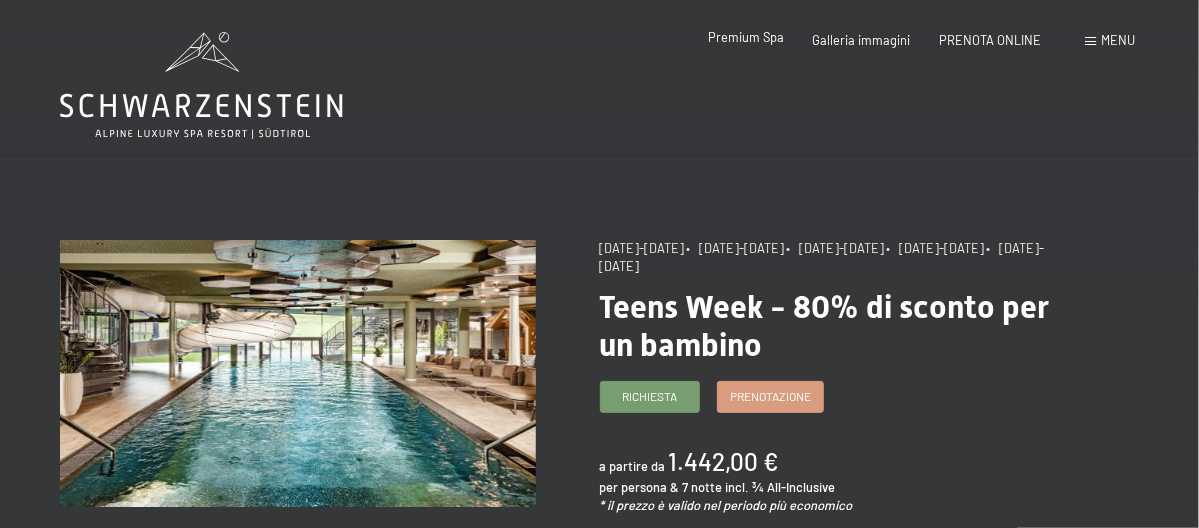 click on "Premium Spa           Galleria immagini           PRENOTA ONLINE" at bounding box center [860, 41] 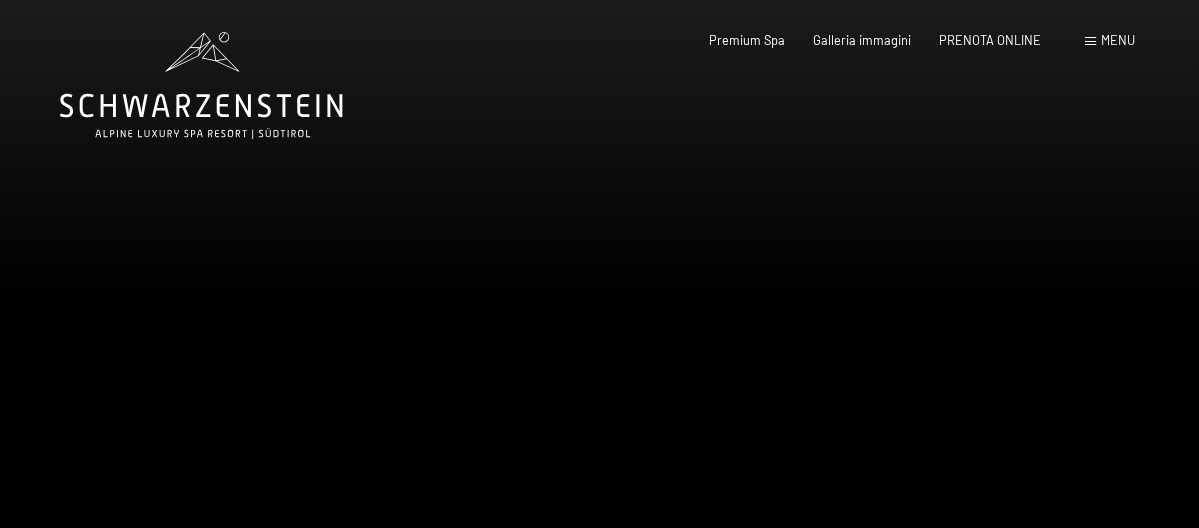 scroll, scrollTop: 0, scrollLeft: 0, axis: both 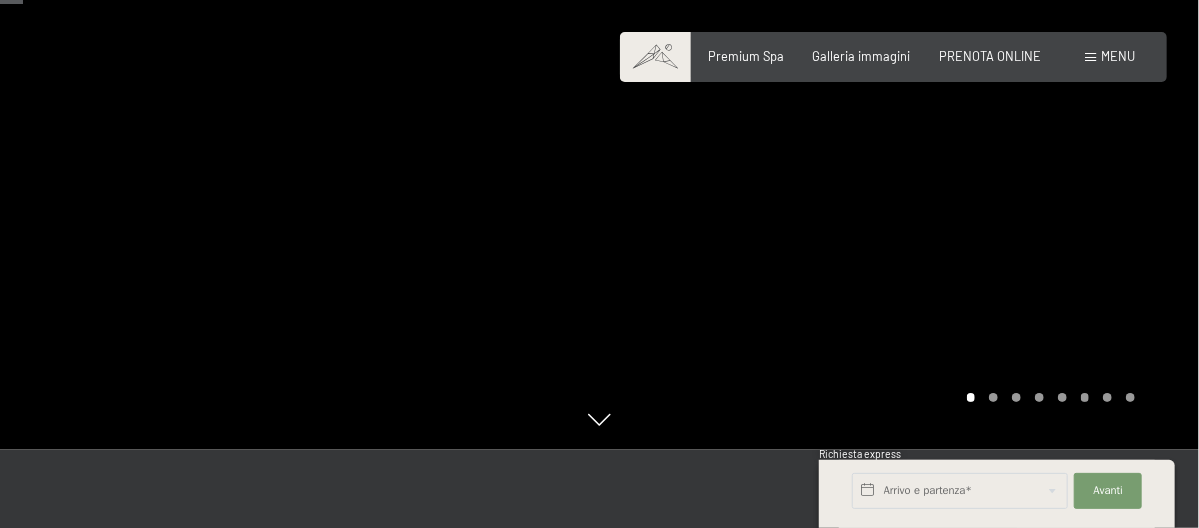 click at bounding box center [1047, 397] 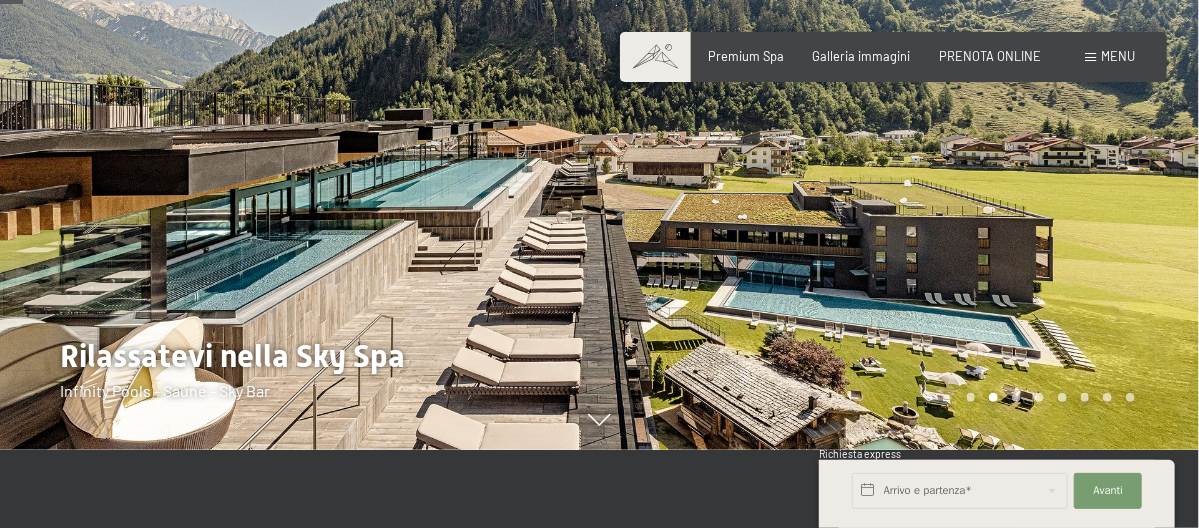 click at bounding box center [1047, 397] 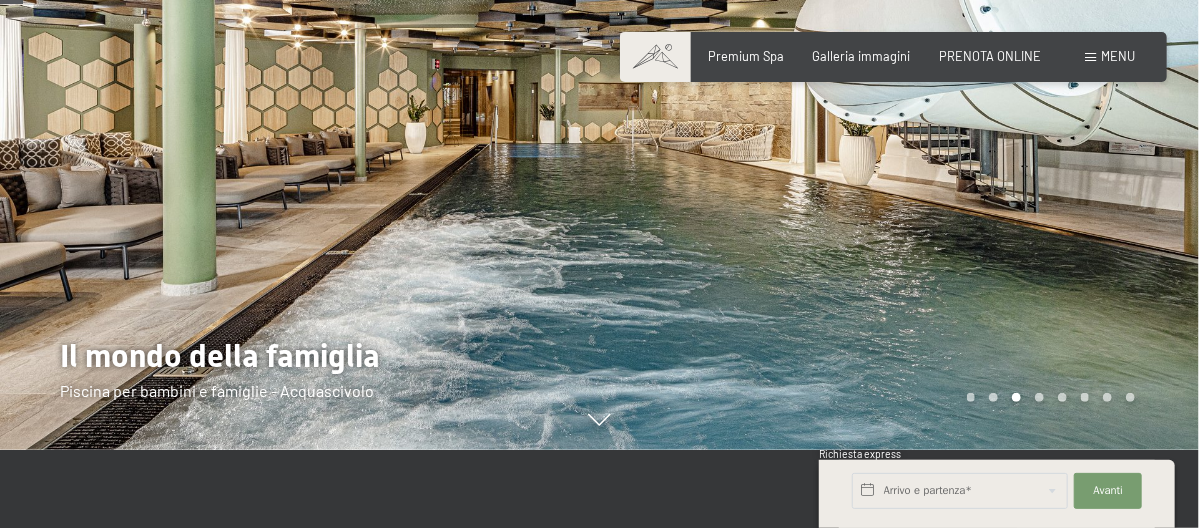 click at bounding box center (1039, 397) 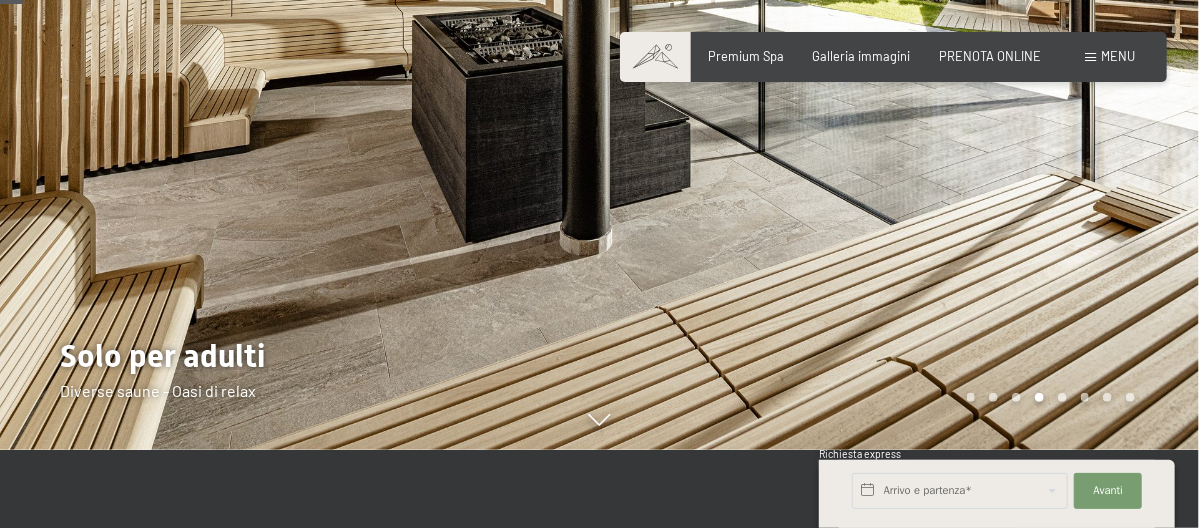 click at bounding box center [1085, 397] 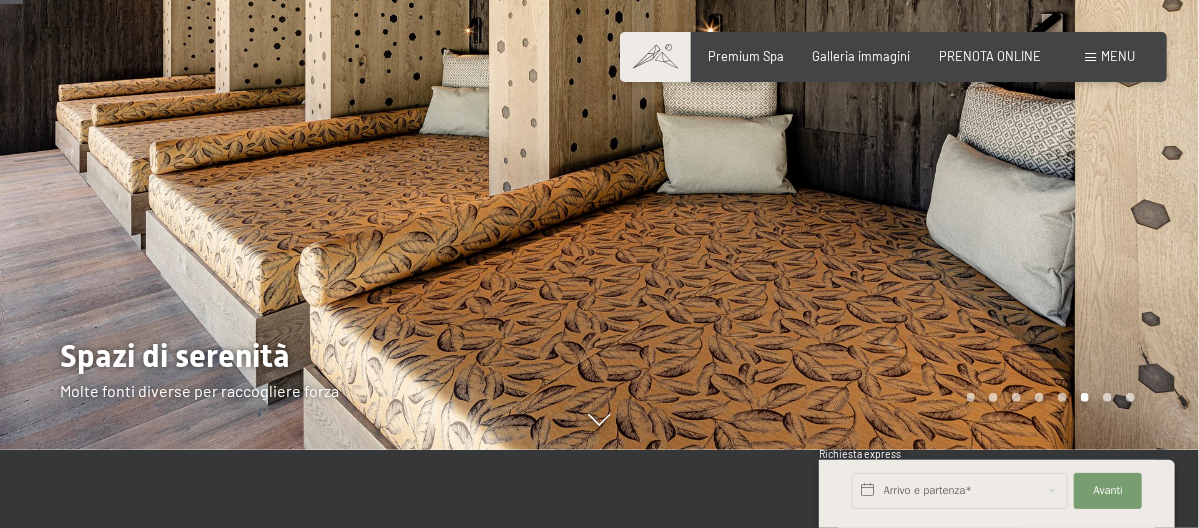 click at bounding box center (1047, 397) 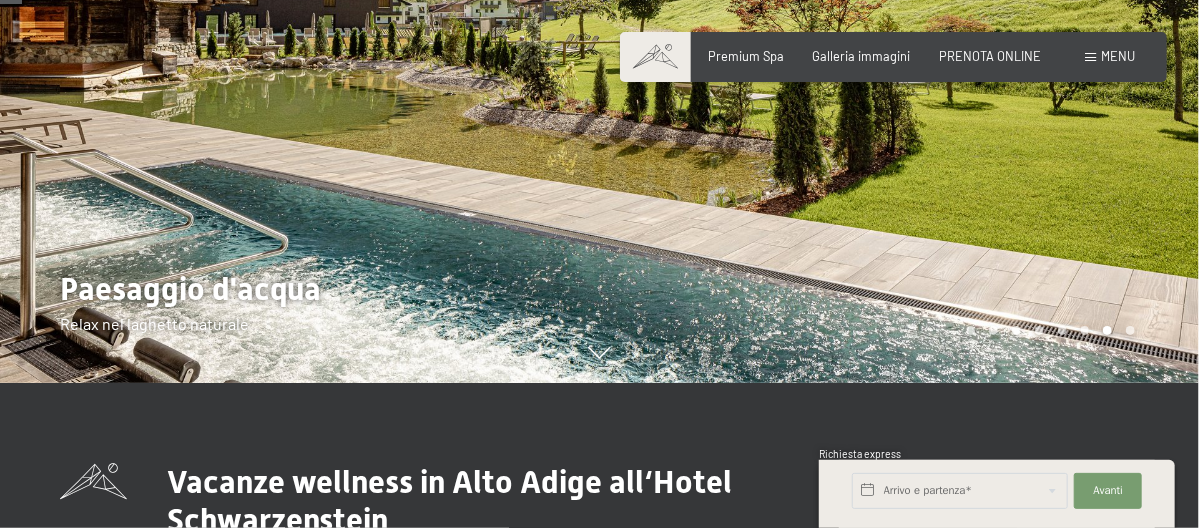 scroll, scrollTop: 200, scrollLeft: 0, axis: vertical 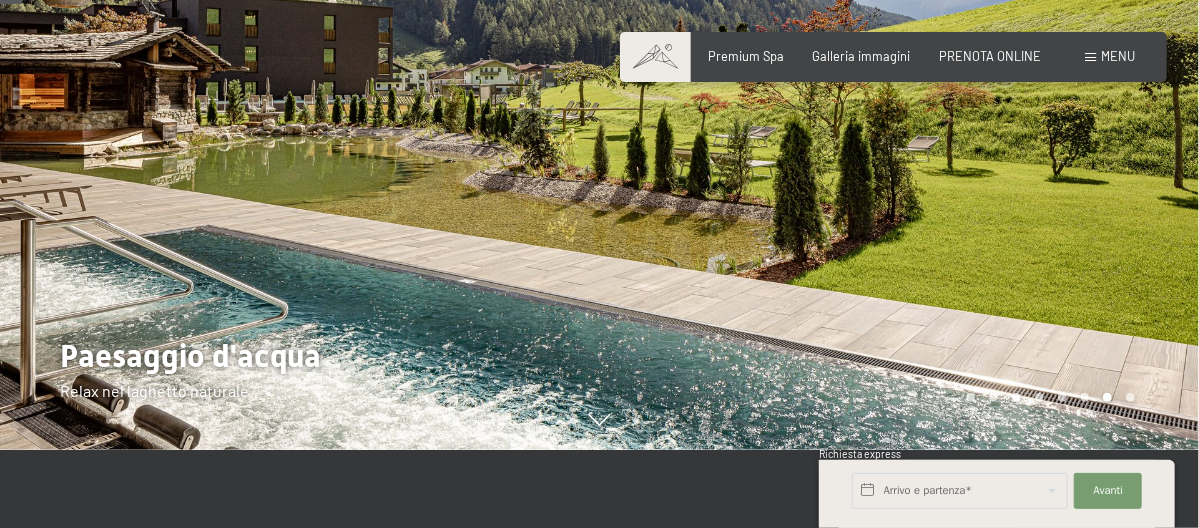 click at bounding box center (1130, 397) 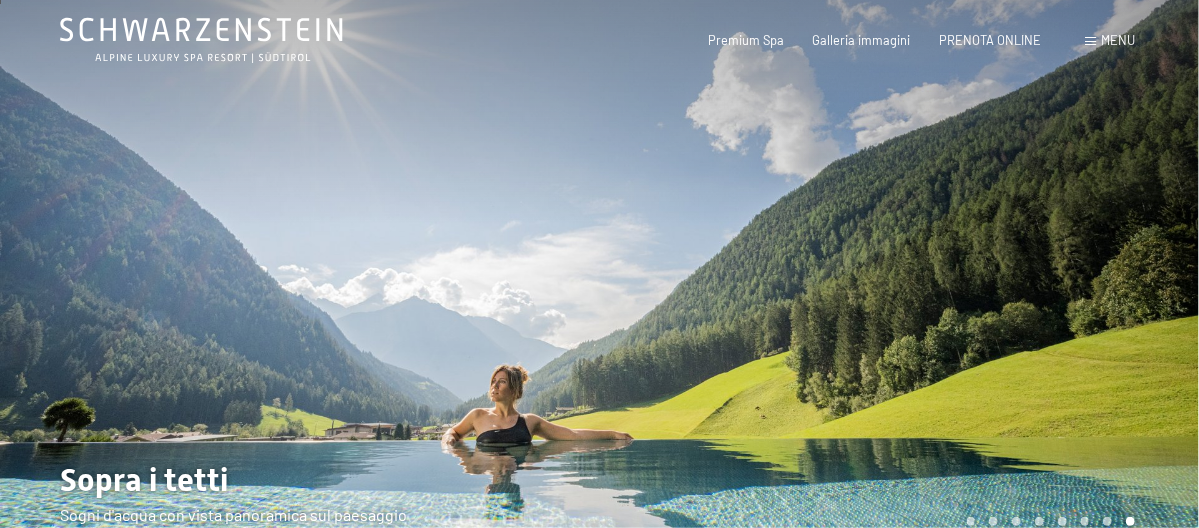 scroll, scrollTop: 0, scrollLeft: 0, axis: both 